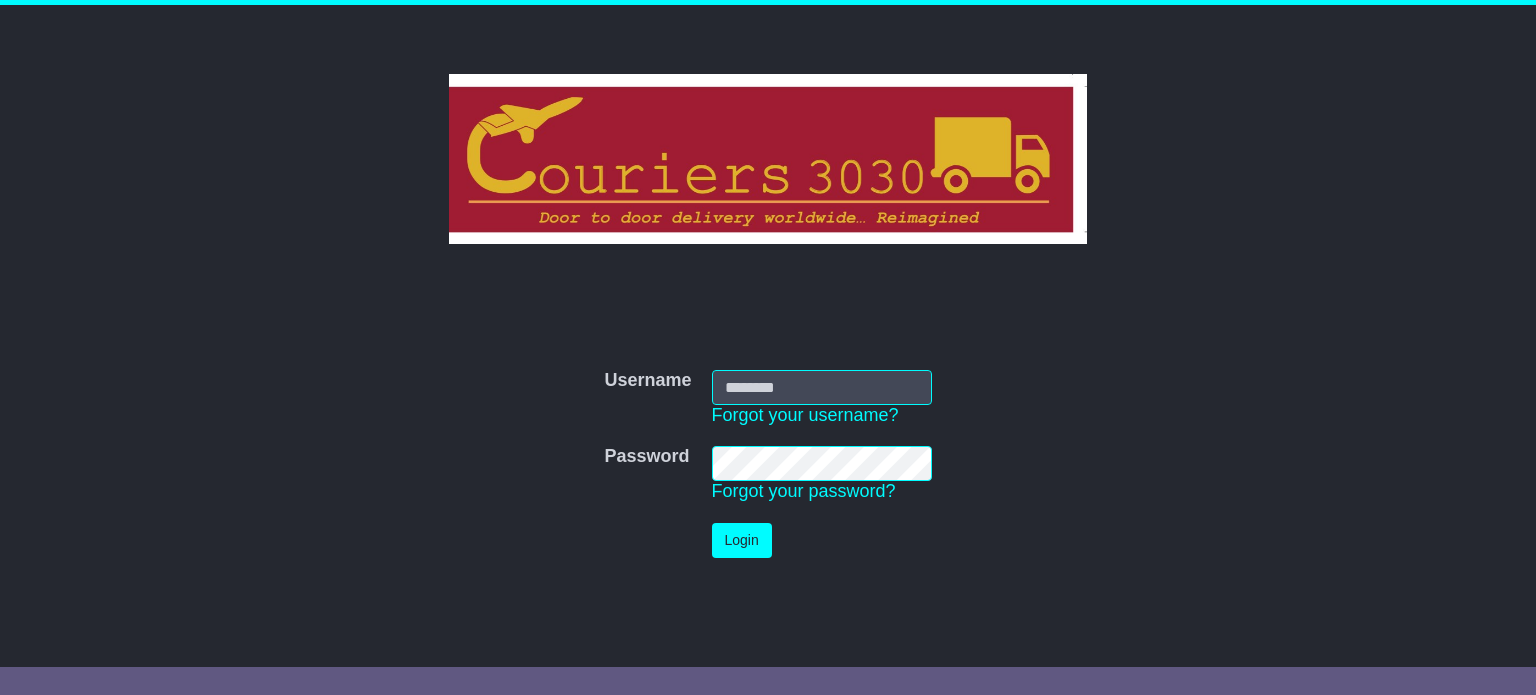 scroll, scrollTop: 0, scrollLeft: 0, axis: both 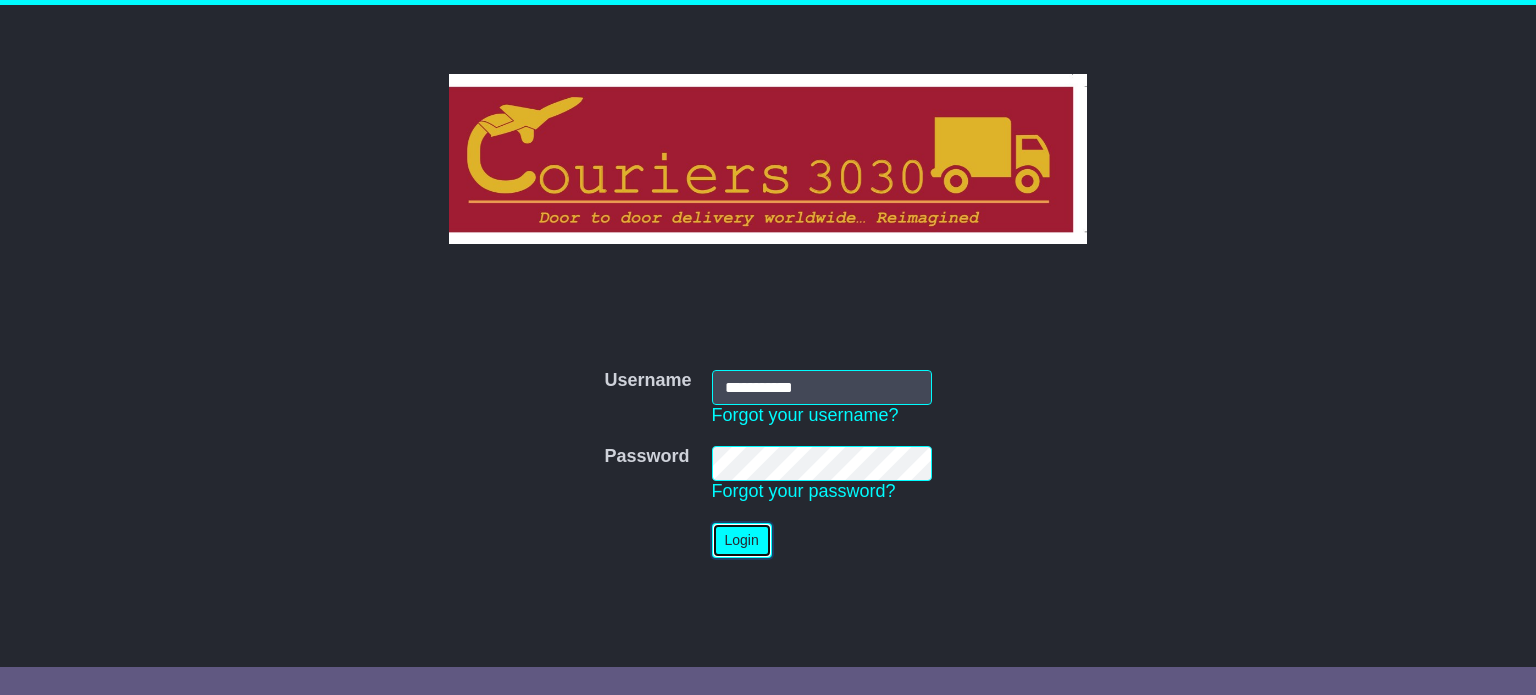 click on "Login" at bounding box center [742, 540] 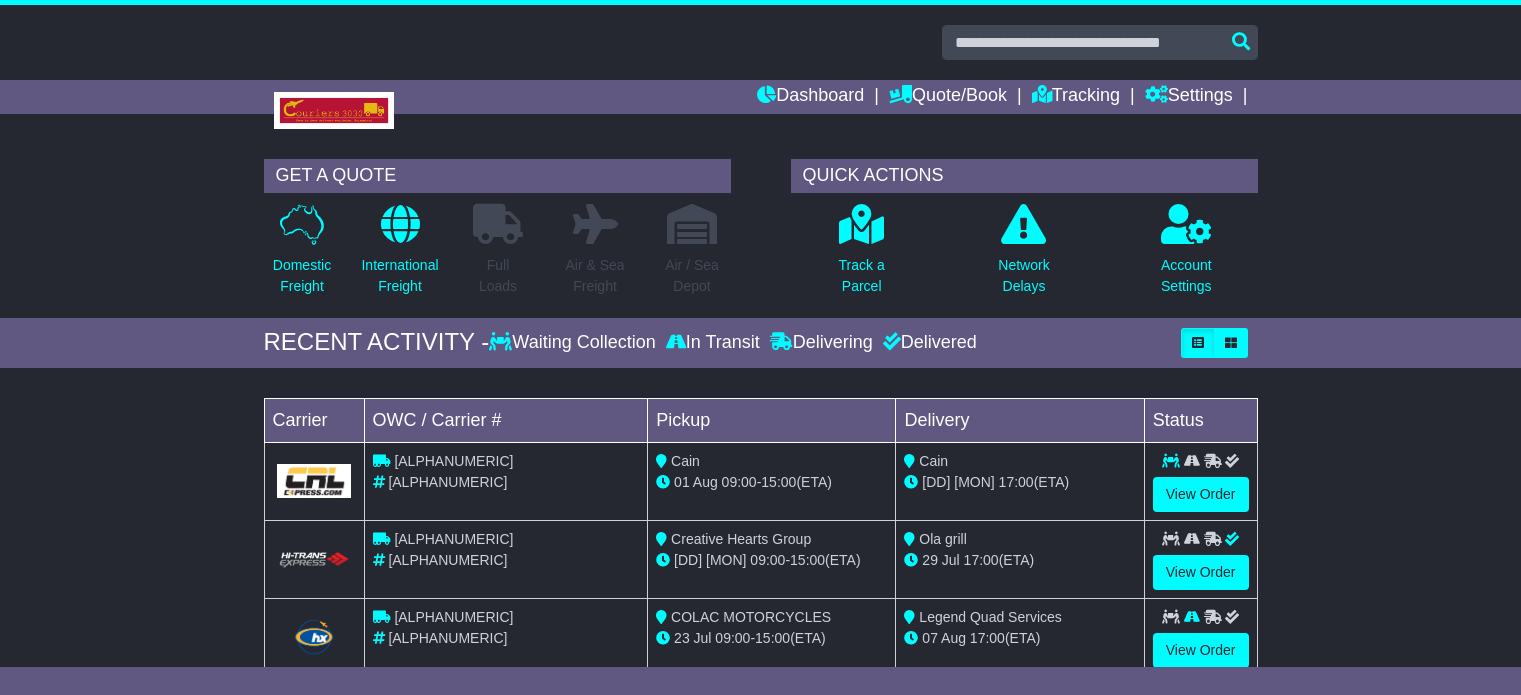 scroll, scrollTop: 0, scrollLeft: 0, axis: both 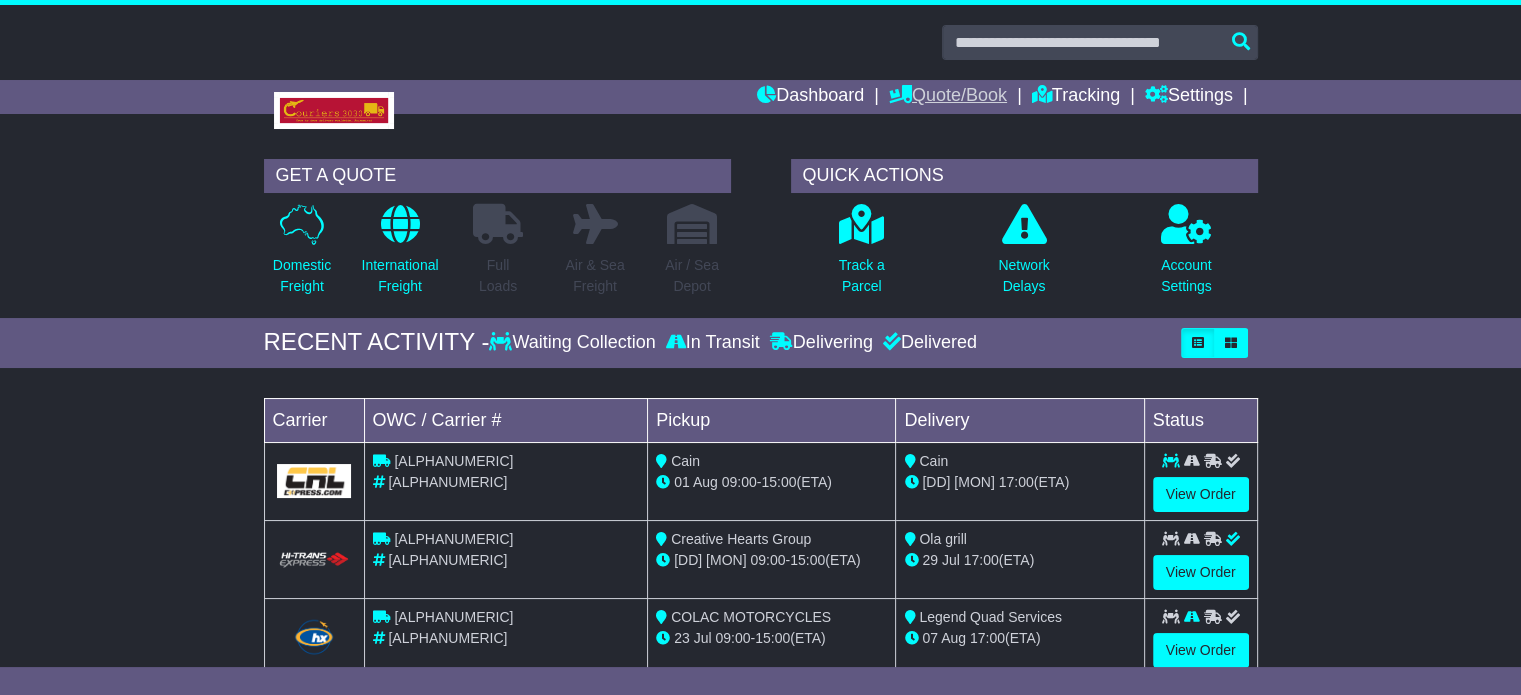 click on "Quote/Book" at bounding box center [948, 97] 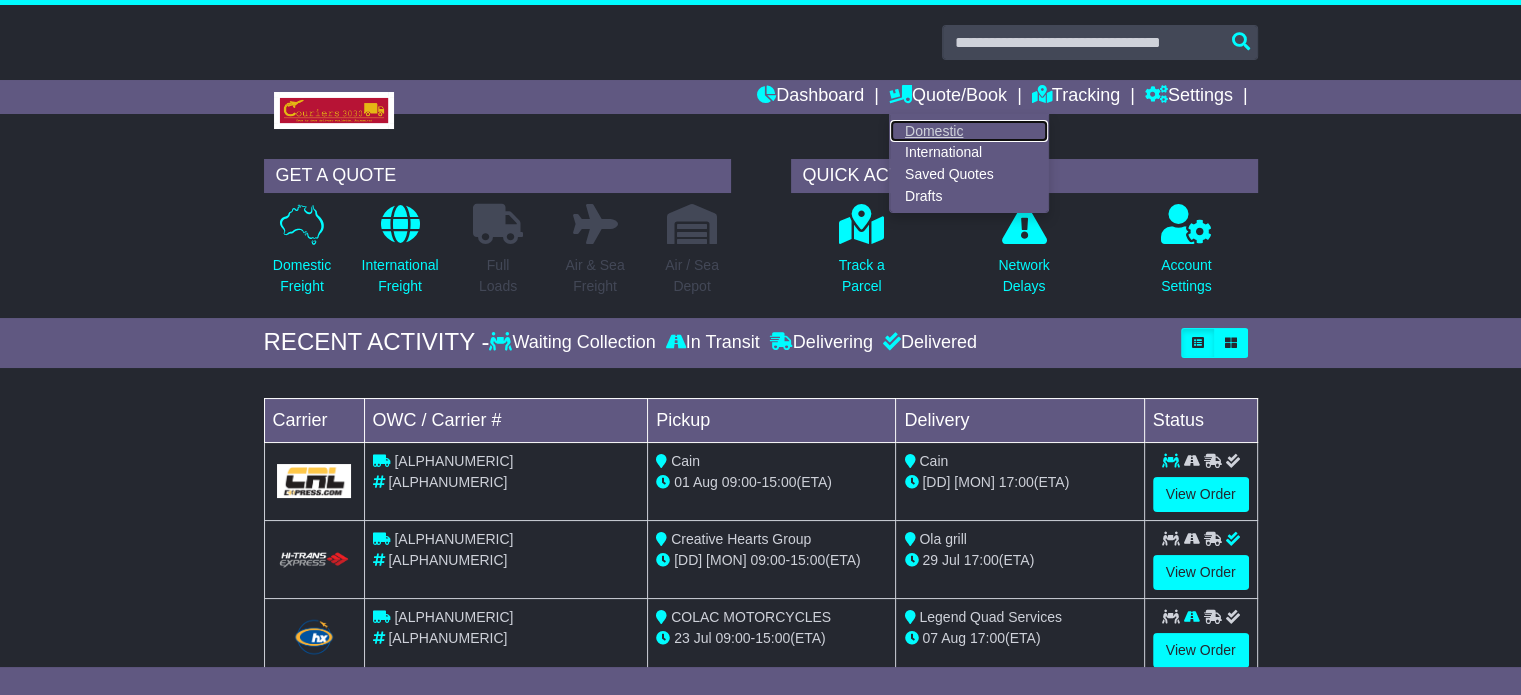click on "Domestic" at bounding box center [969, 131] 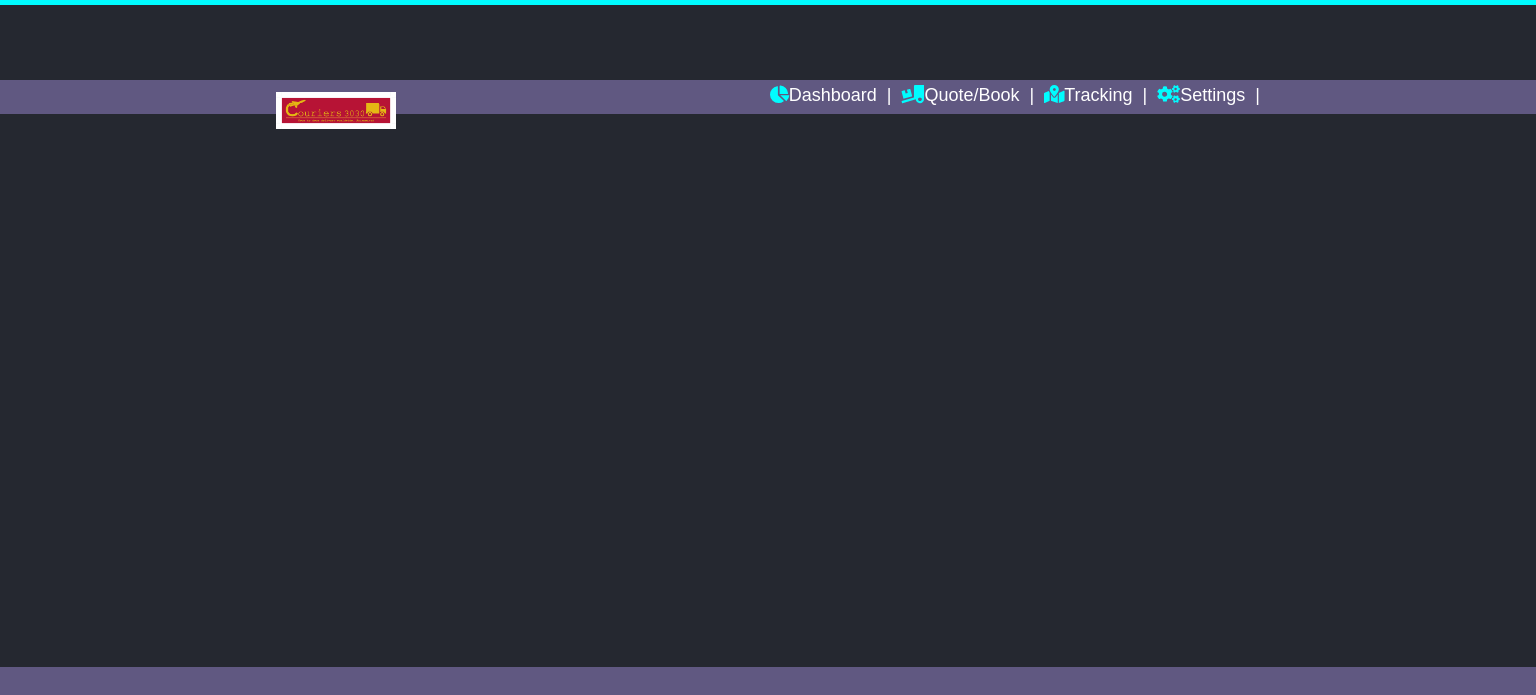 scroll, scrollTop: 0, scrollLeft: 0, axis: both 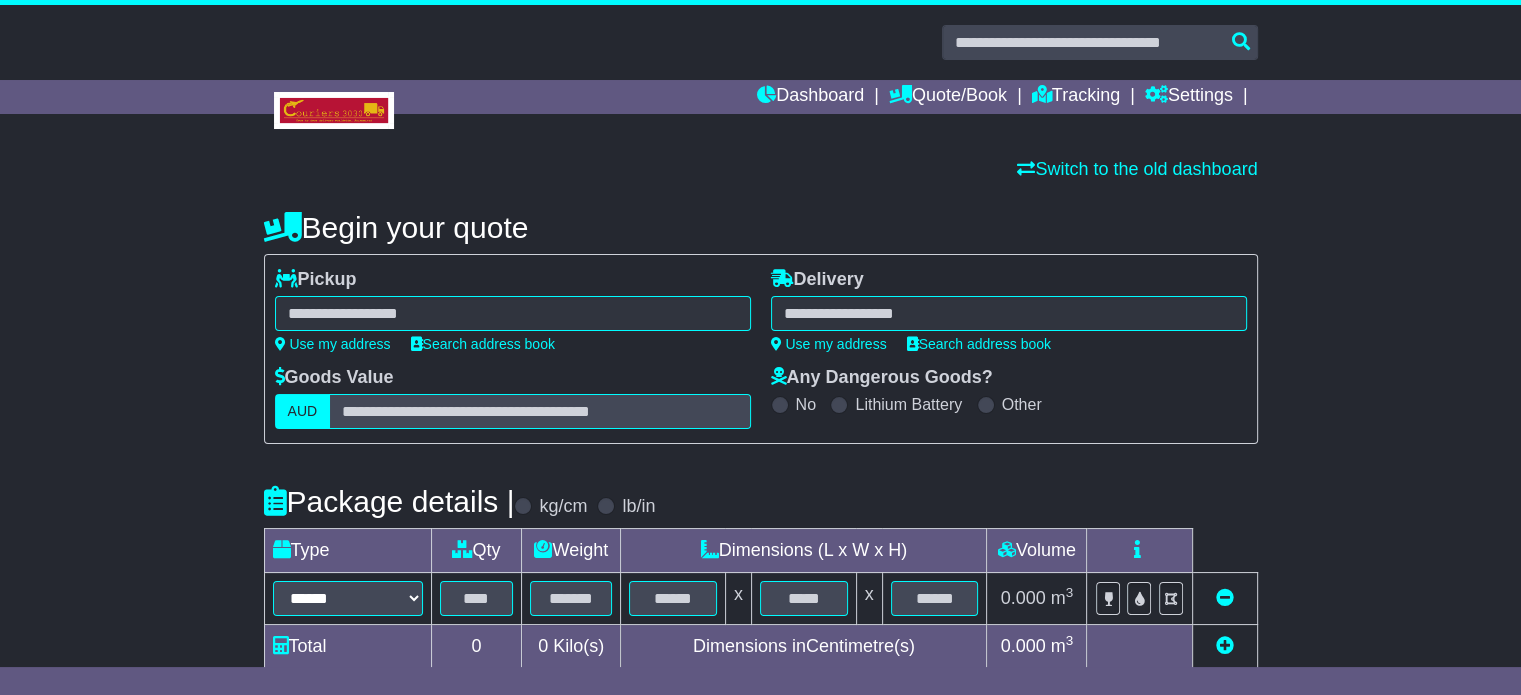 click at bounding box center (1009, 313) 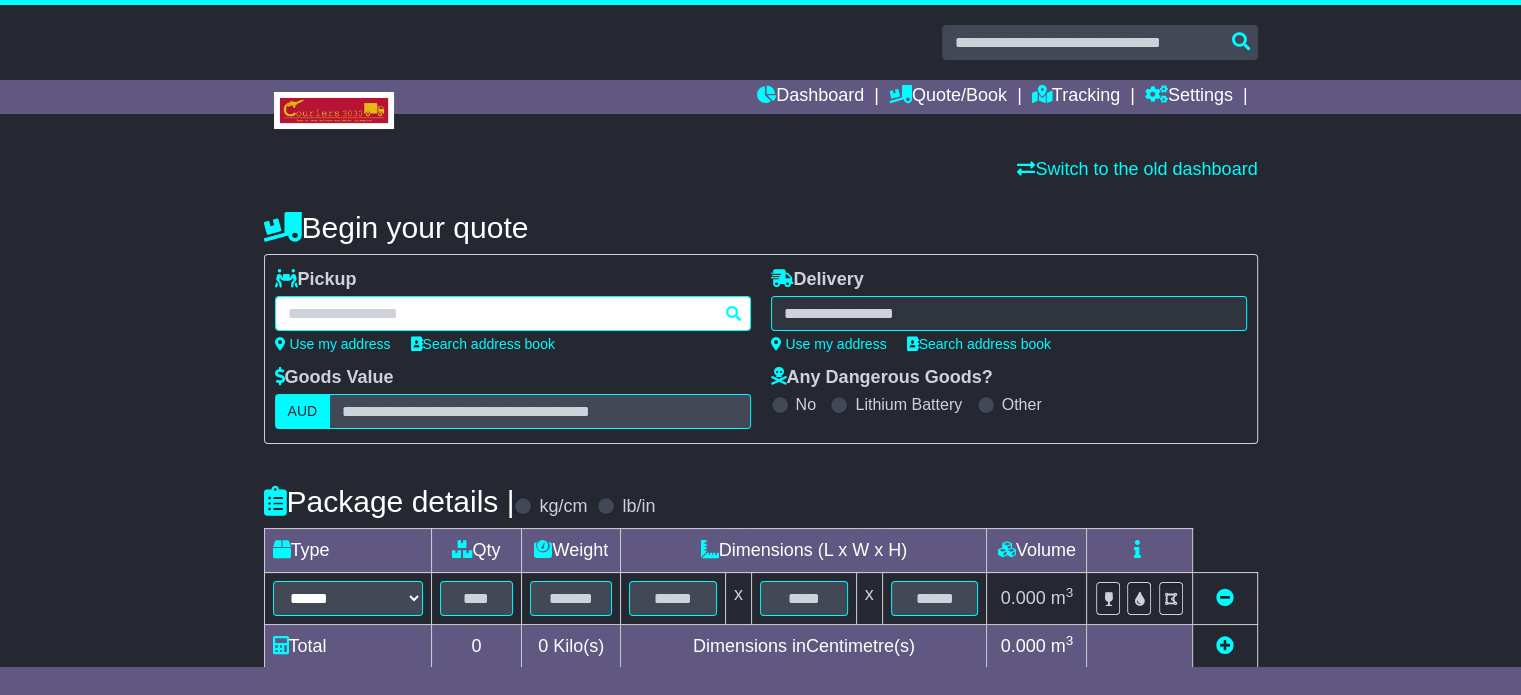 click at bounding box center [513, 313] 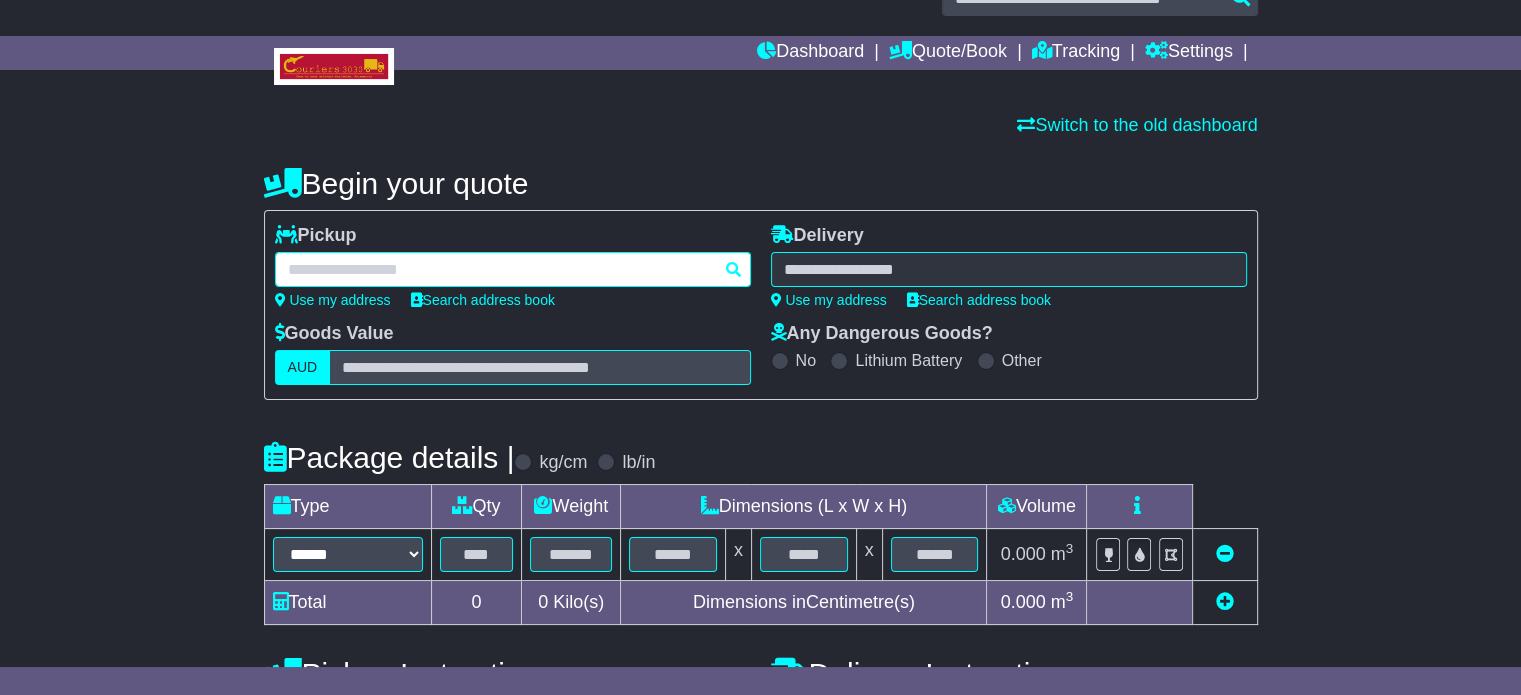 scroll, scrollTop: 0, scrollLeft: 0, axis: both 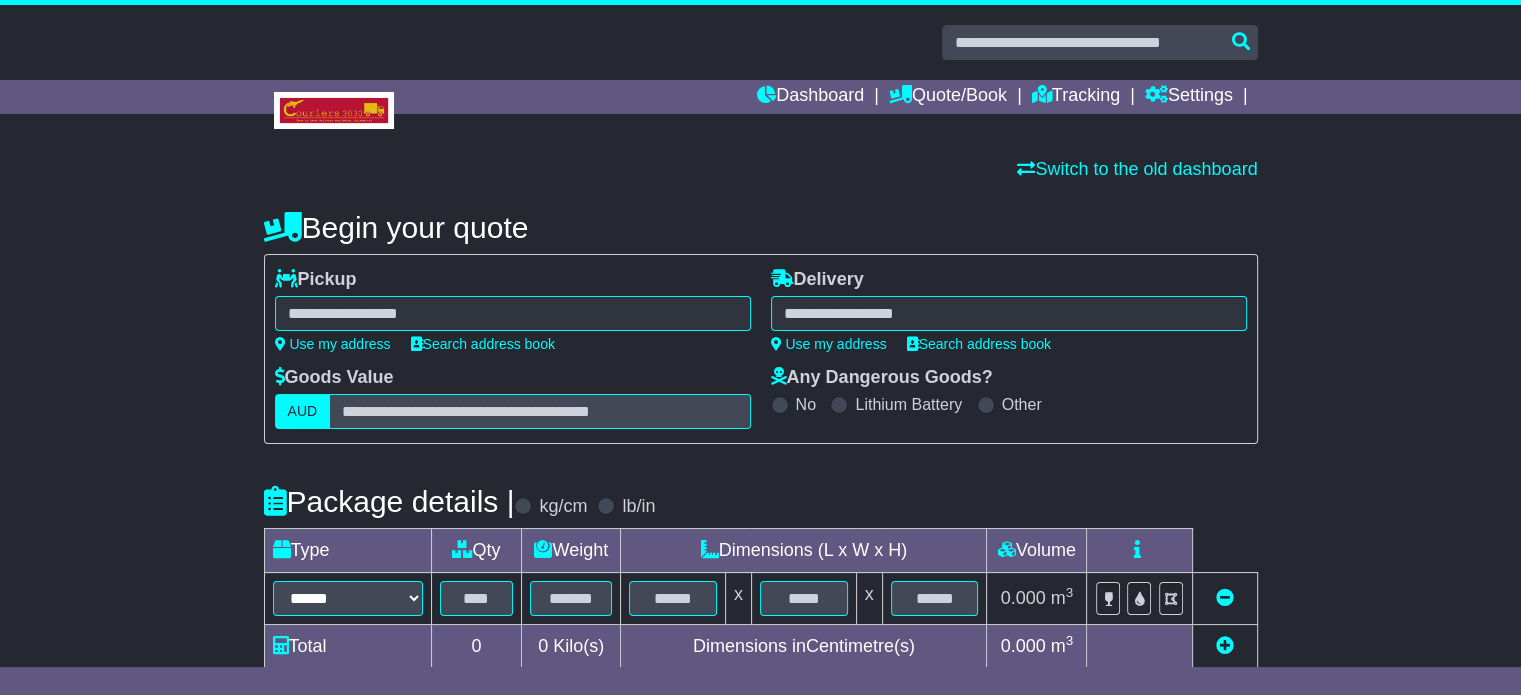 click on "Begin your quote" at bounding box center [761, 227] 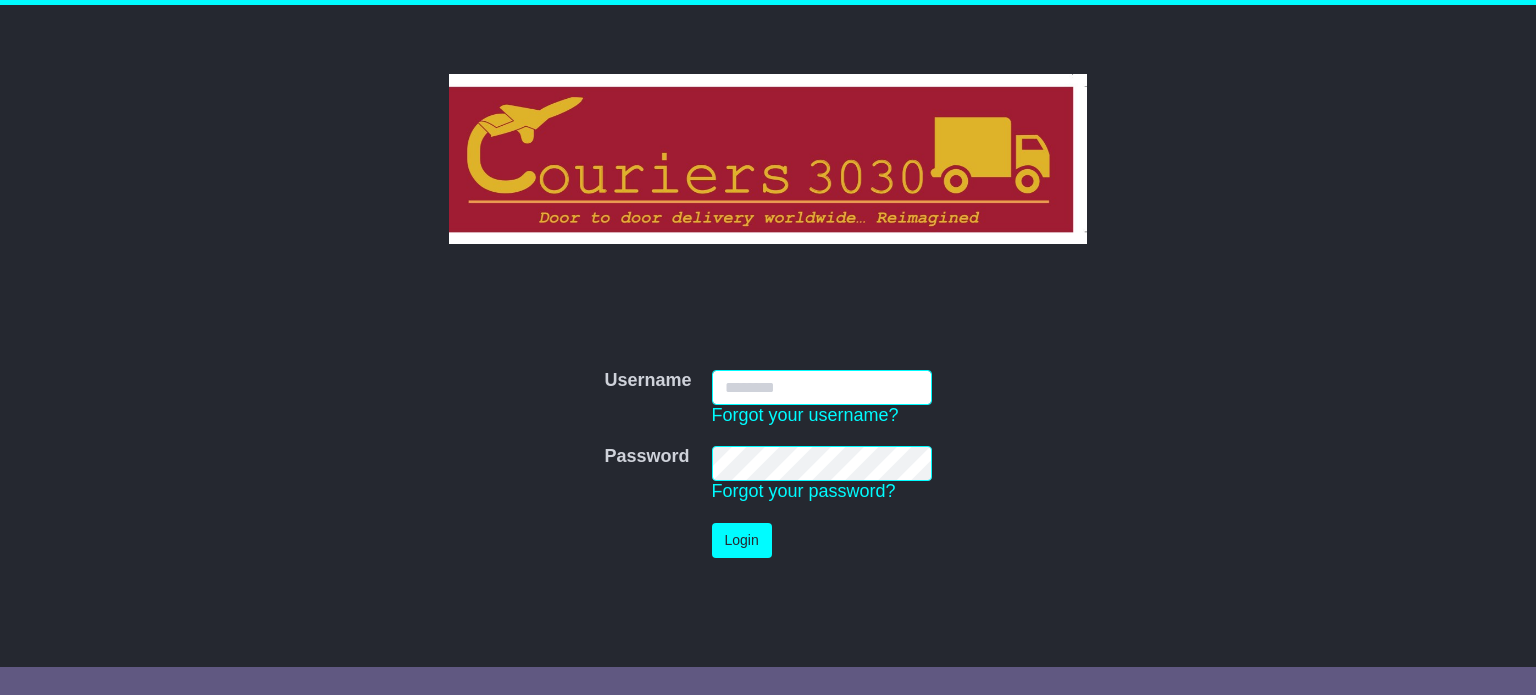 scroll, scrollTop: 0, scrollLeft: 0, axis: both 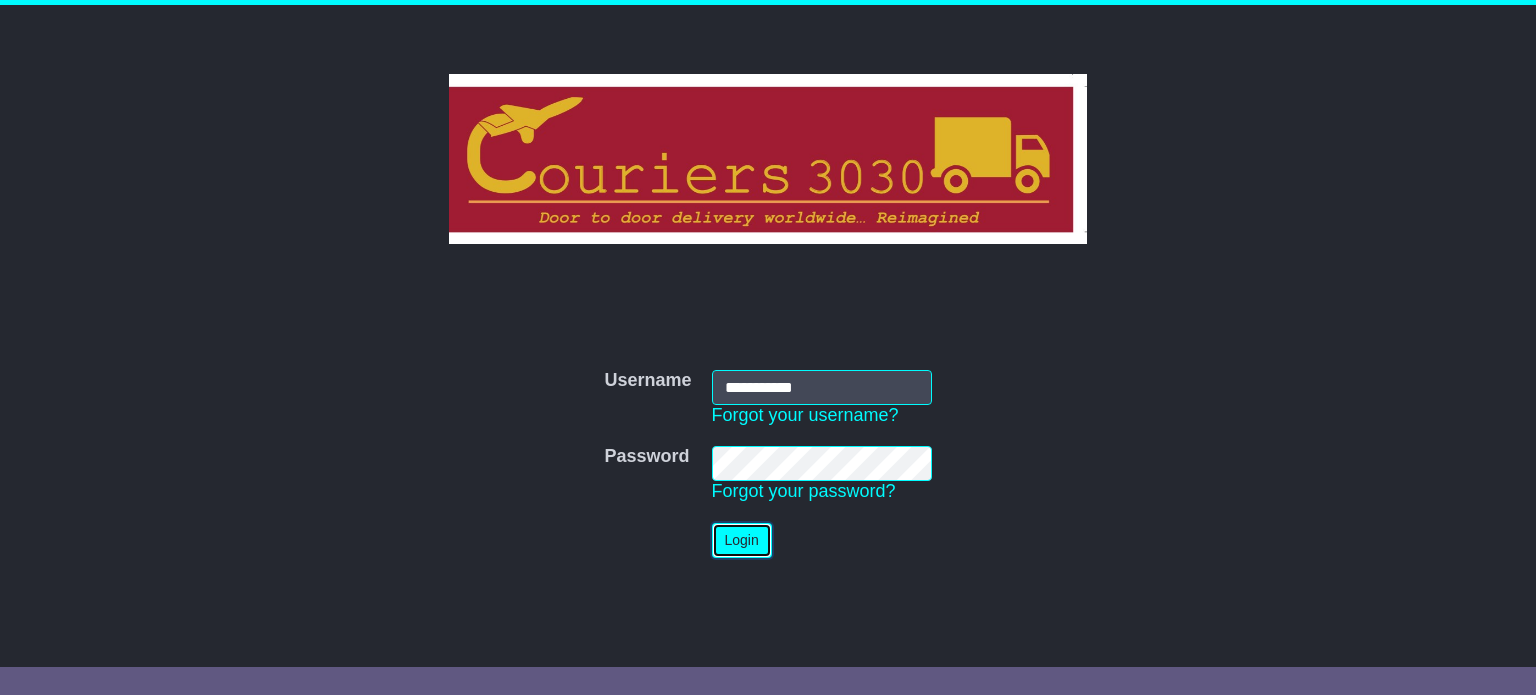 click on "Login" at bounding box center (742, 540) 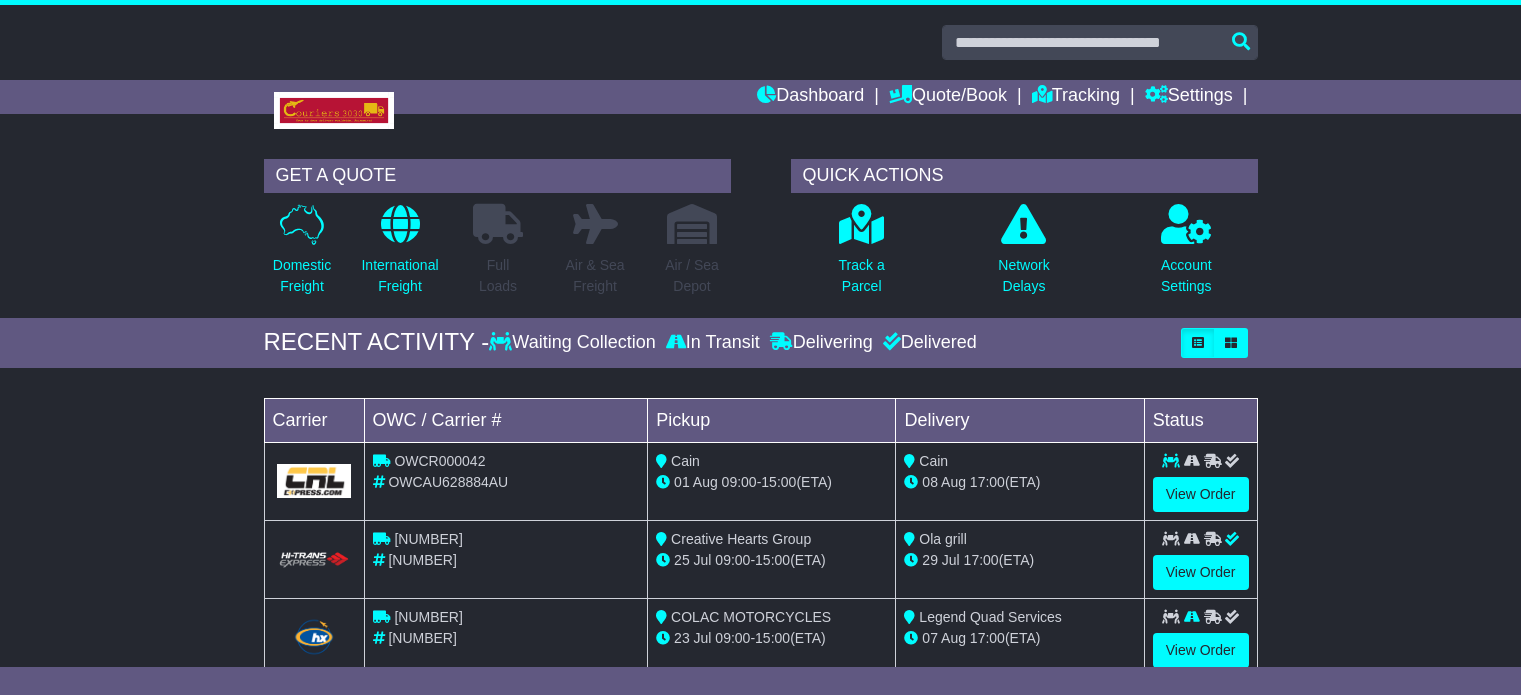 scroll, scrollTop: 0, scrollLeft: 0, axis: both 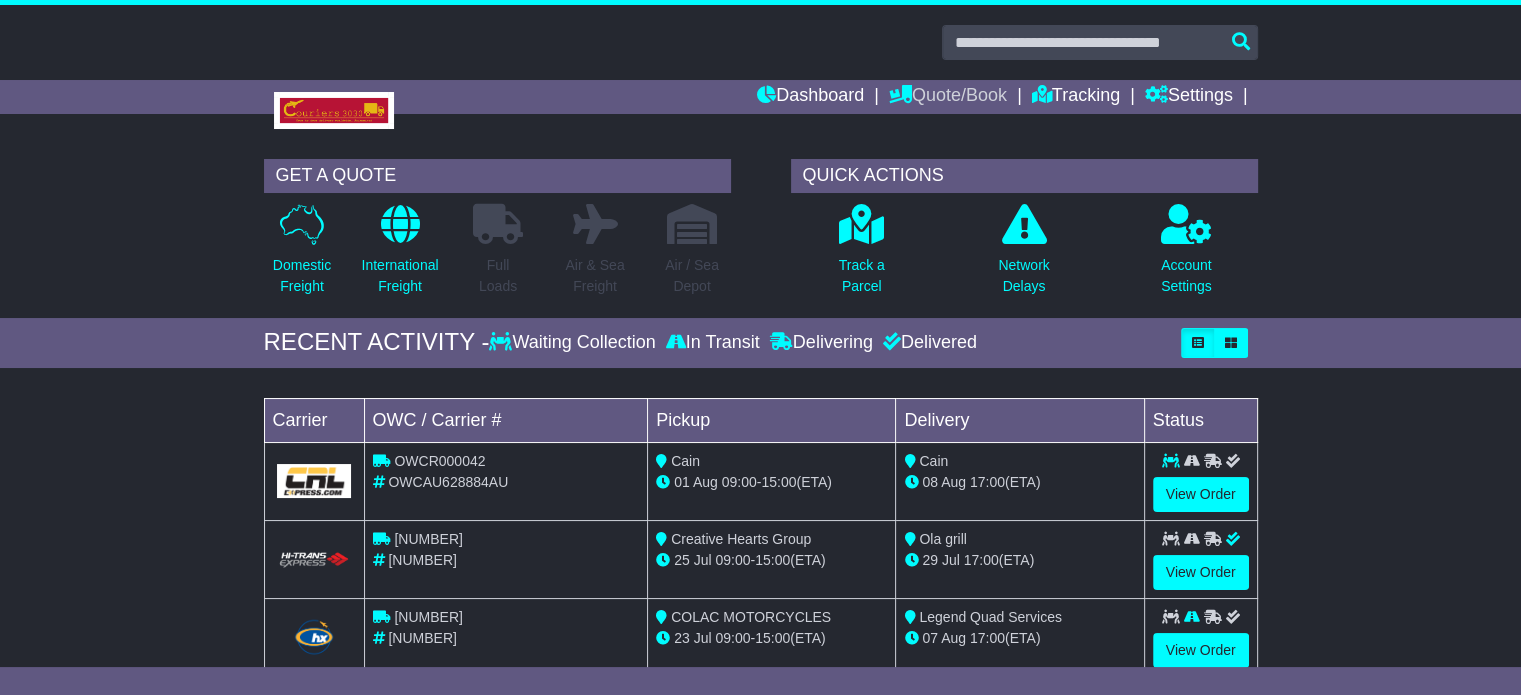 drag, startPoint x: 936, startPoint y: 101, endPoint x: 932, endPoint y: 124, distance: 23.345236 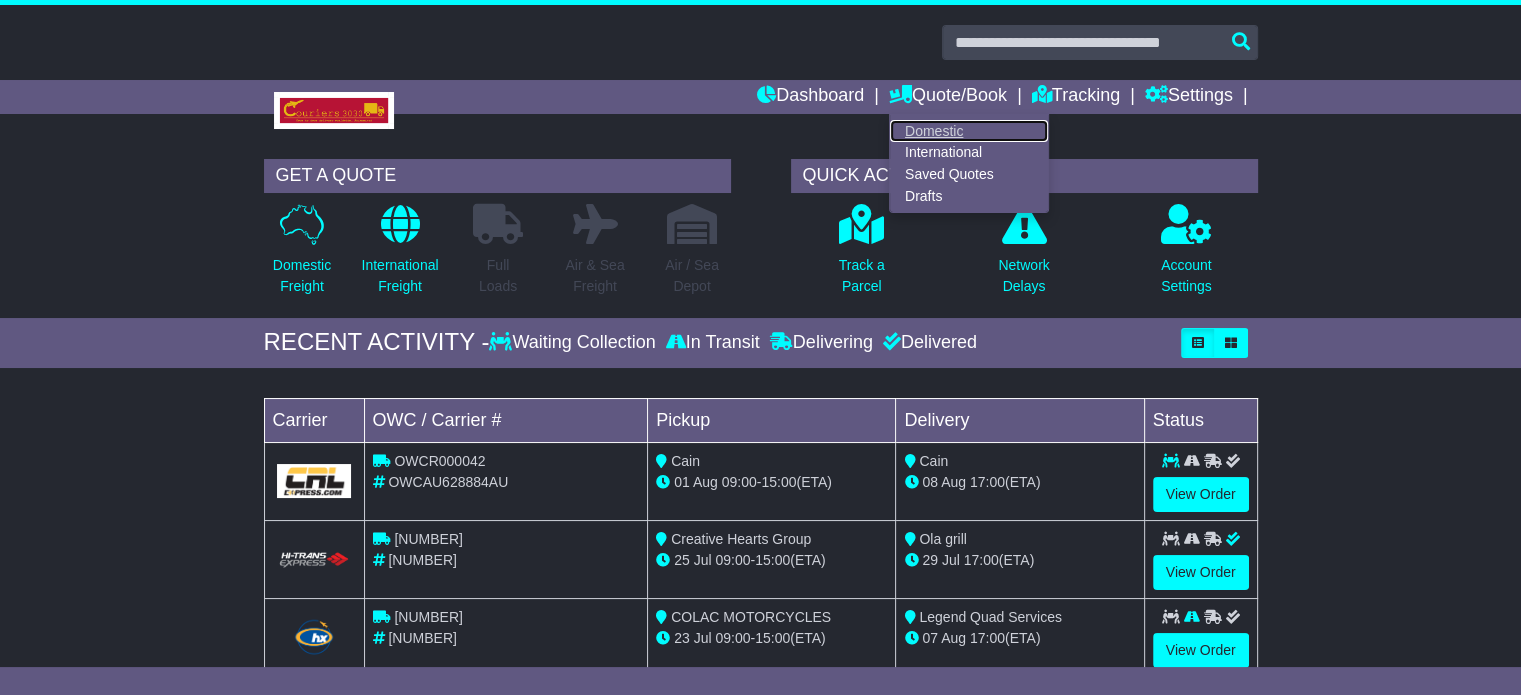 click on "Domestic" at bounding box center [969, 131] 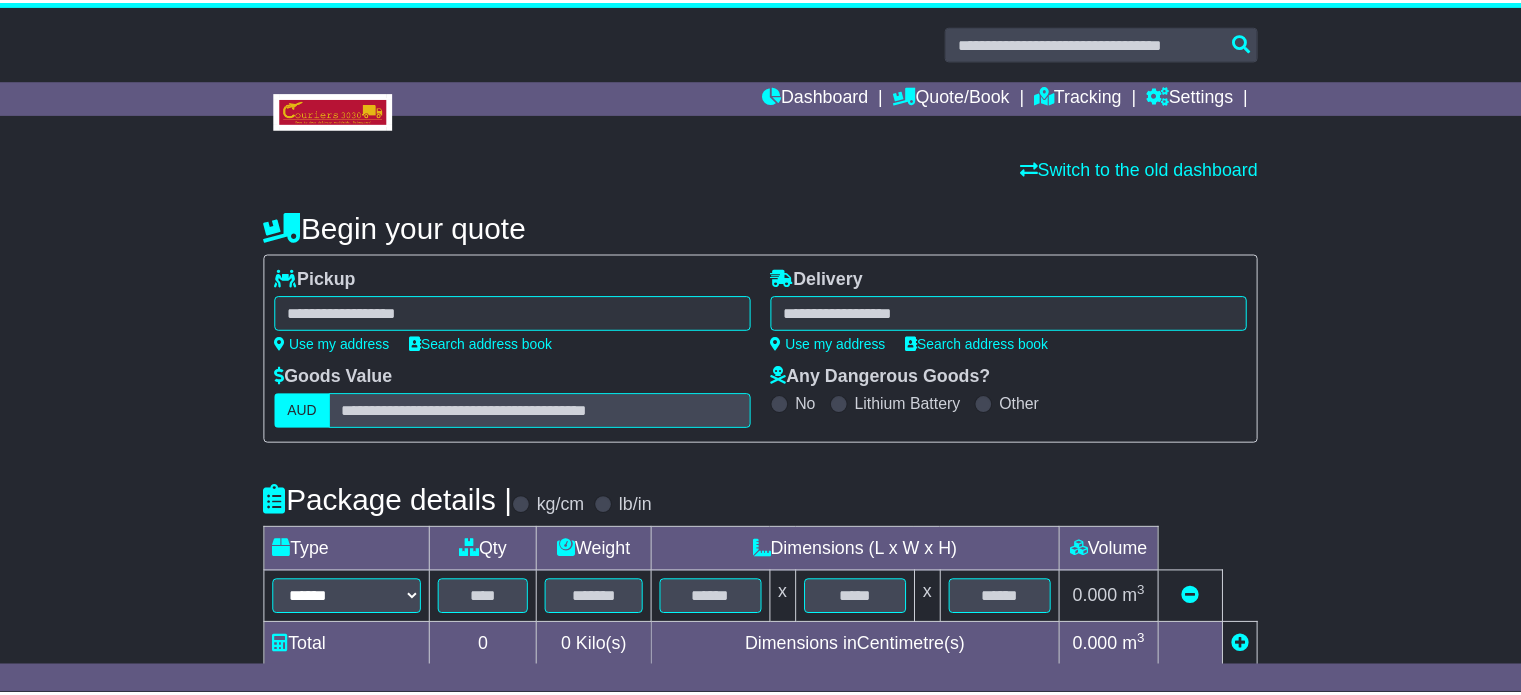 scroll, scrollTop: 0, scrollLeft: 0, axis: both 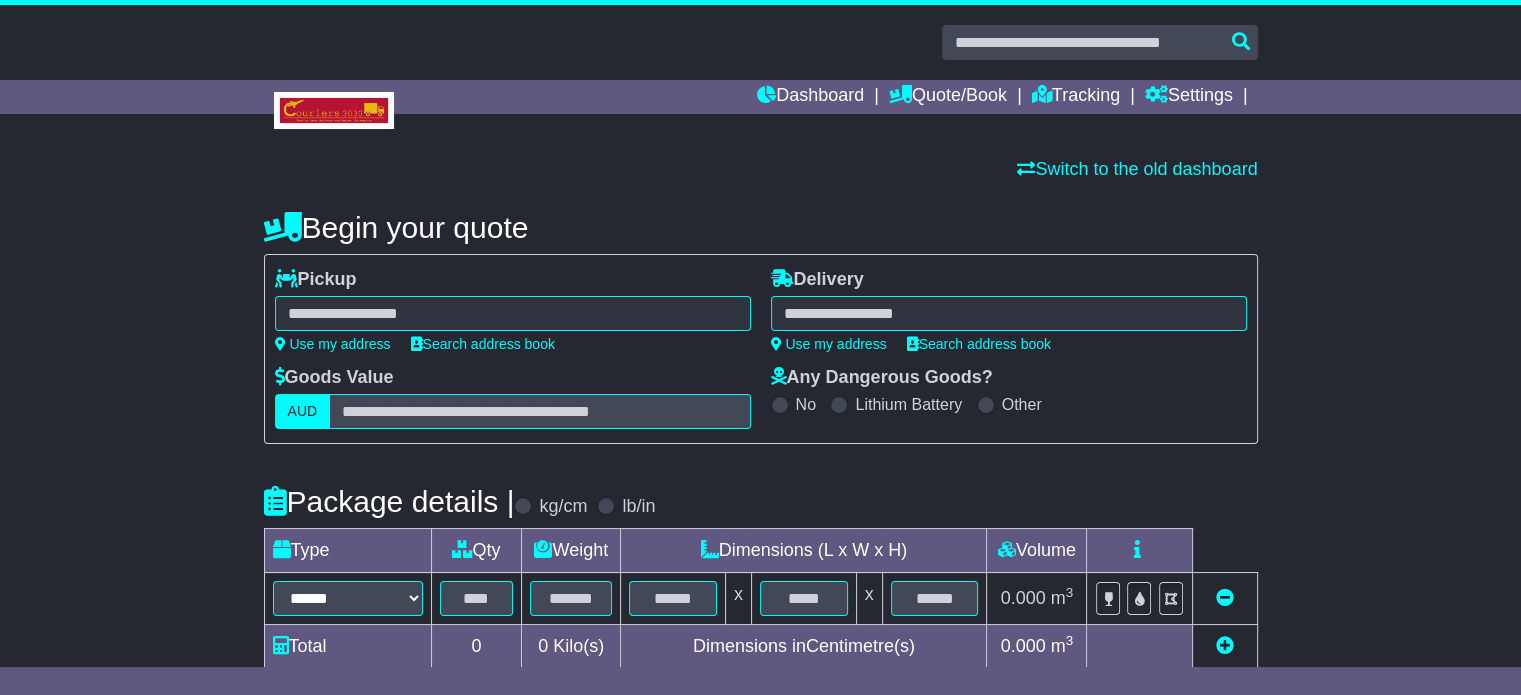 click at bounding box center (513, 313) 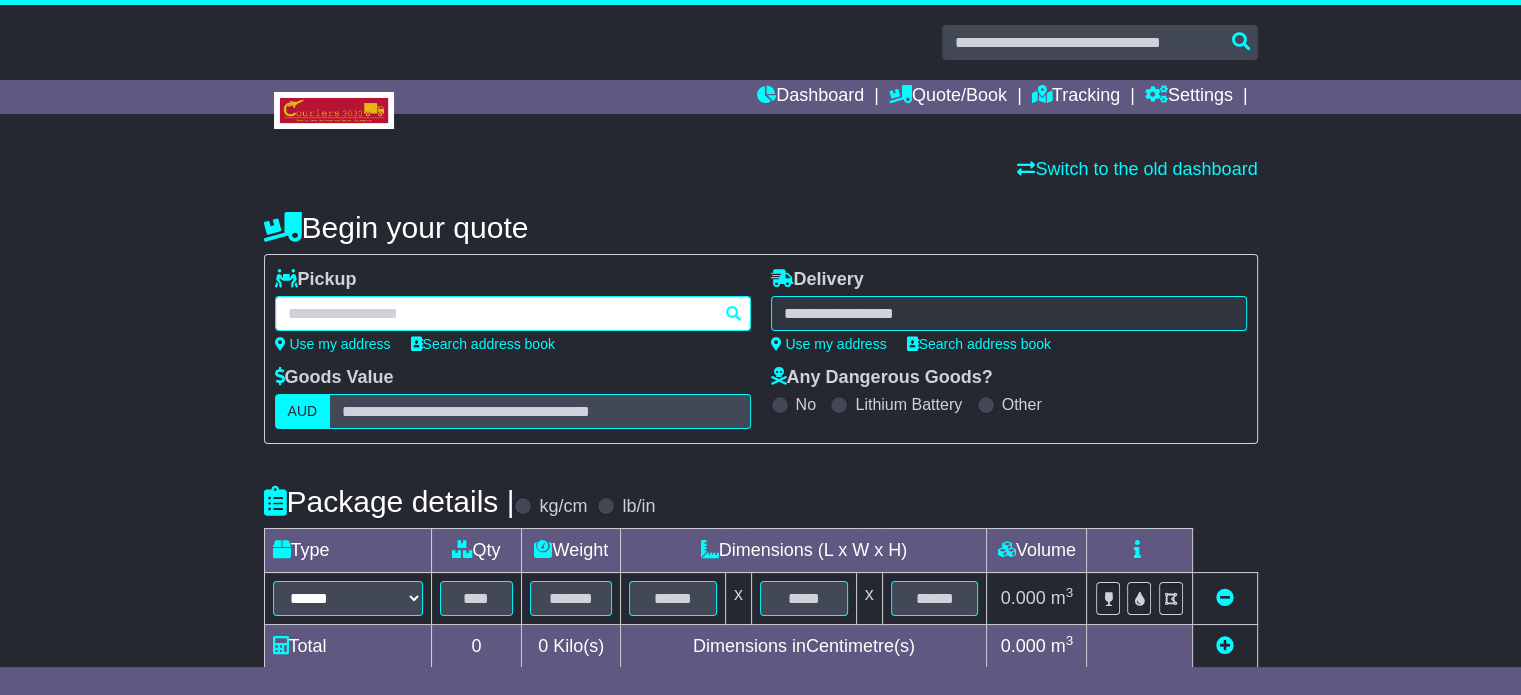 paste on "**********" 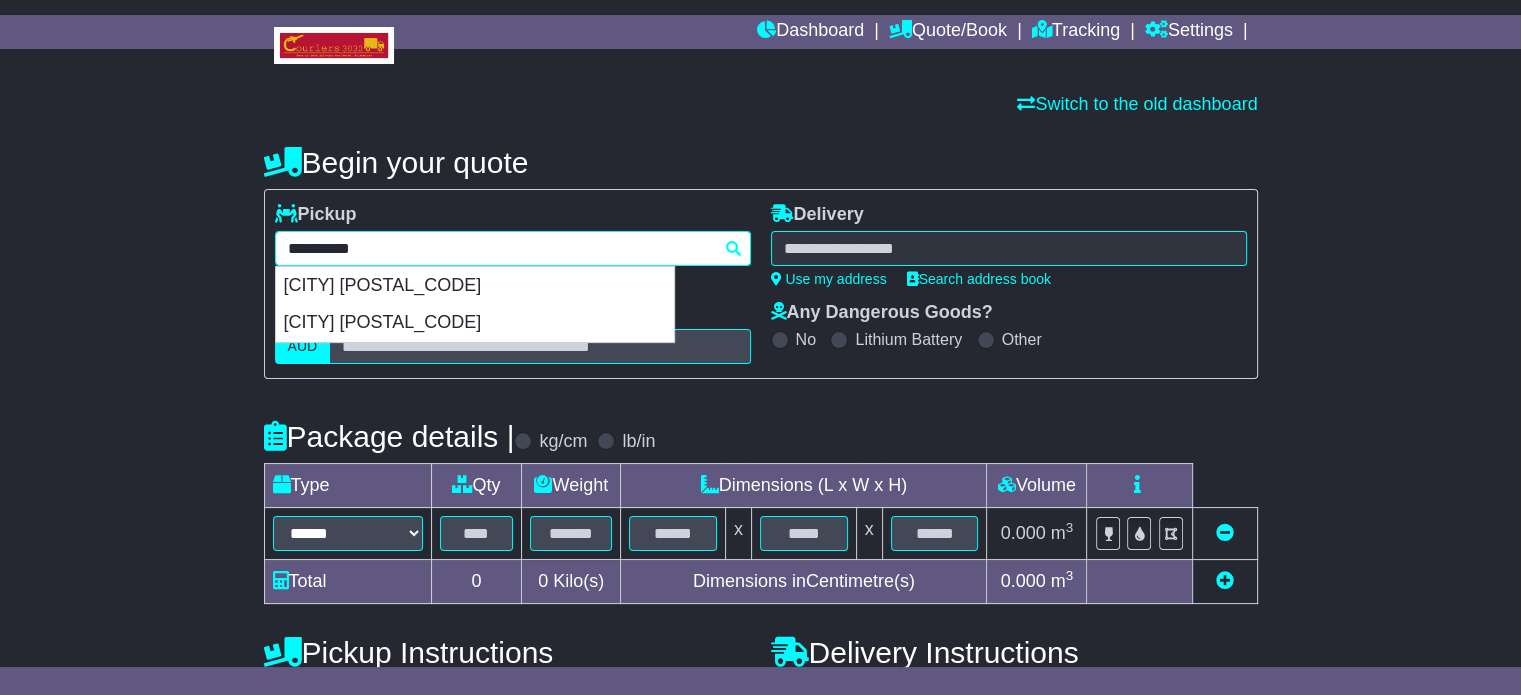 scroll, scrollTop: 100, scrollLeft: 0, axis: vertical 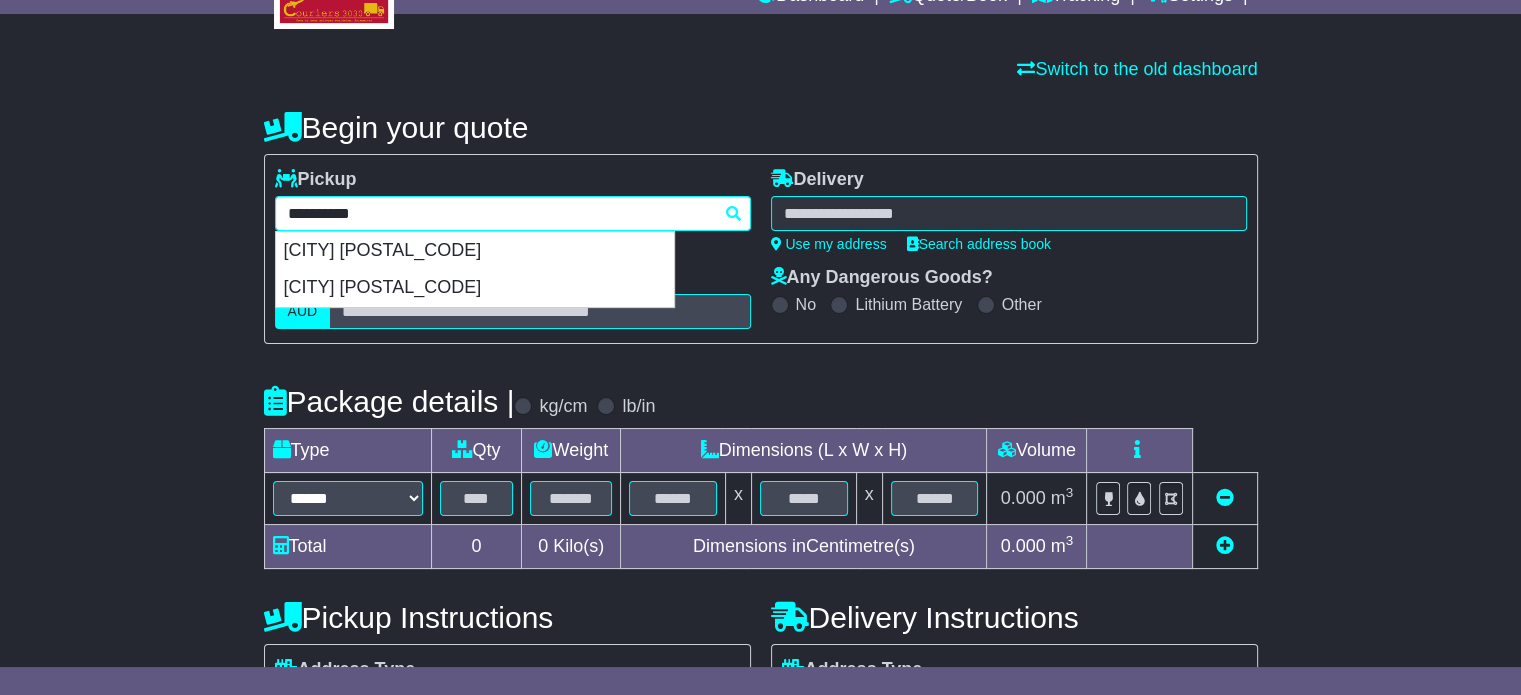 click on "**********" at bounding box center (513, 213) 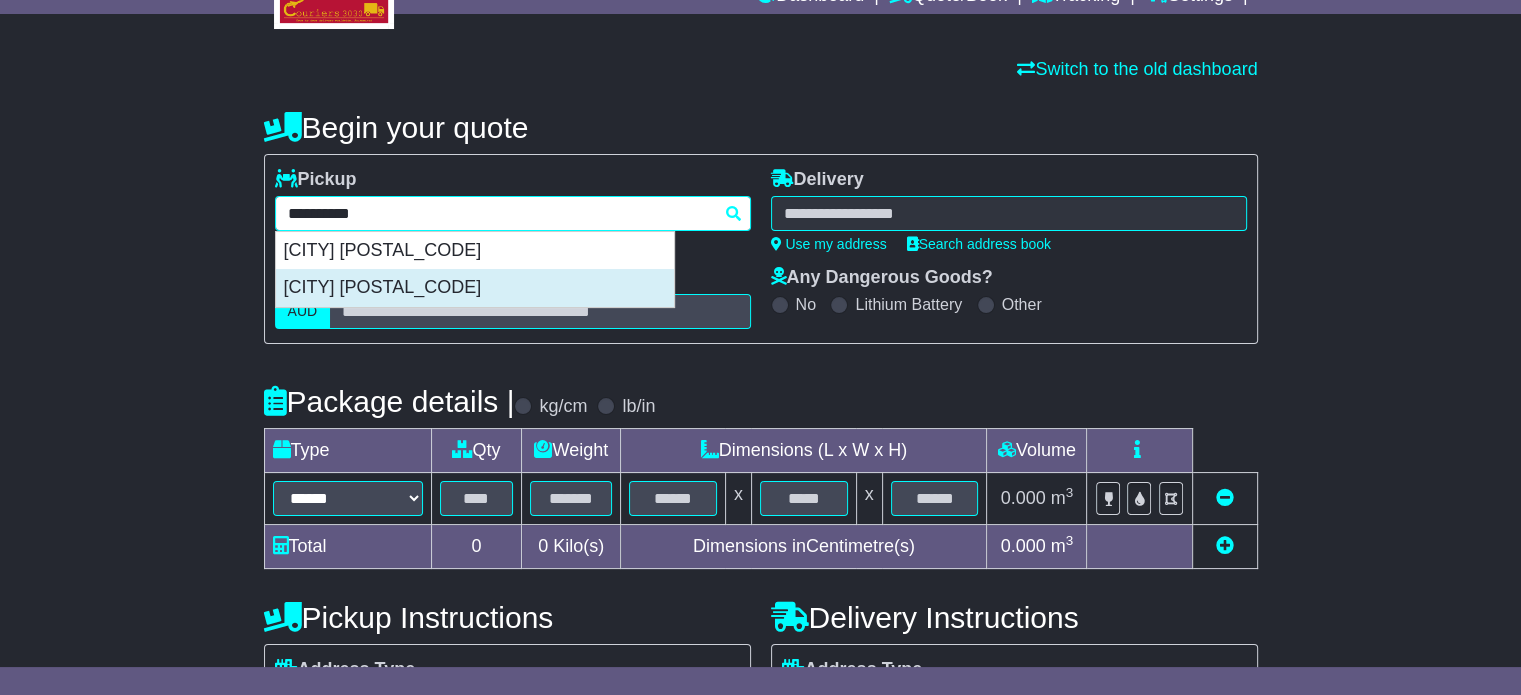 click on "TORRINGTON 4350" at bounding box center (475, 288) 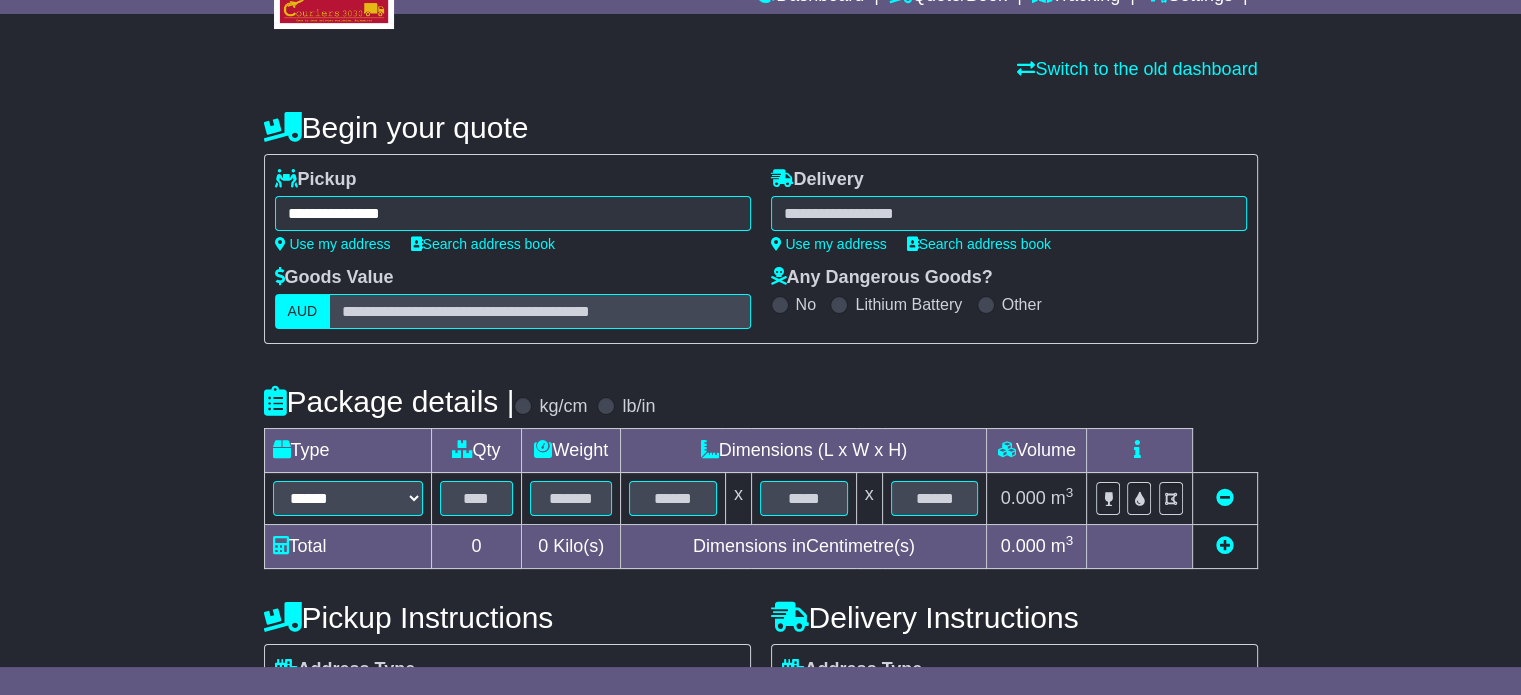 type on "**********" 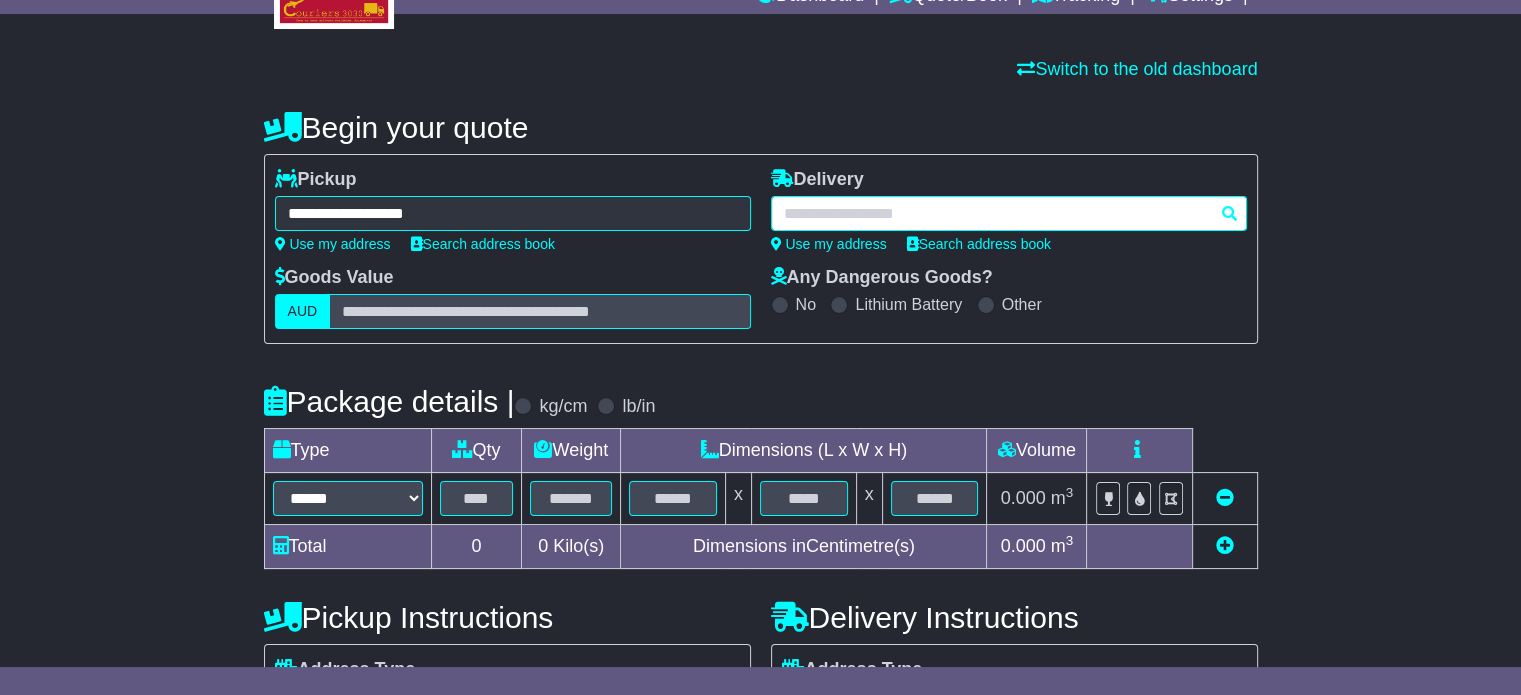 click at bounding box center [1009, 213] 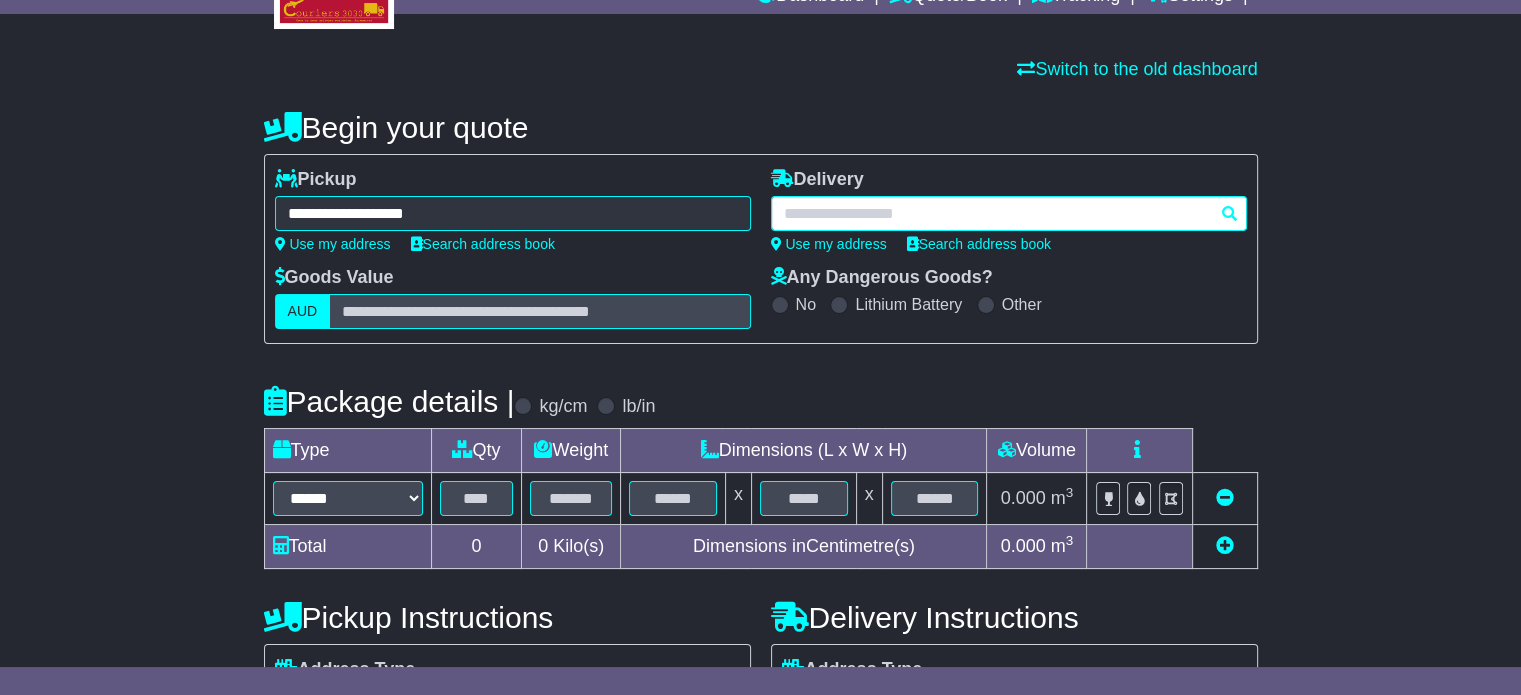 paste on "*********" 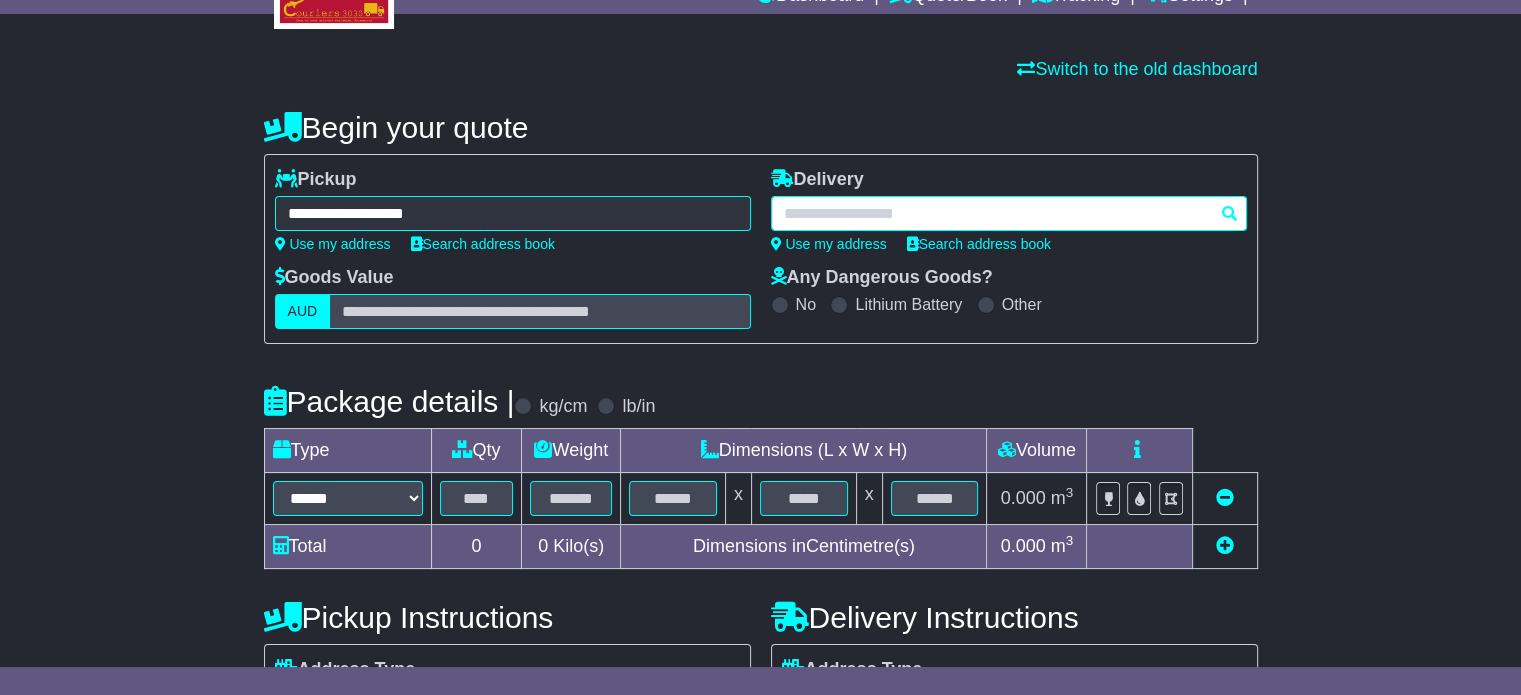 type on "*********" 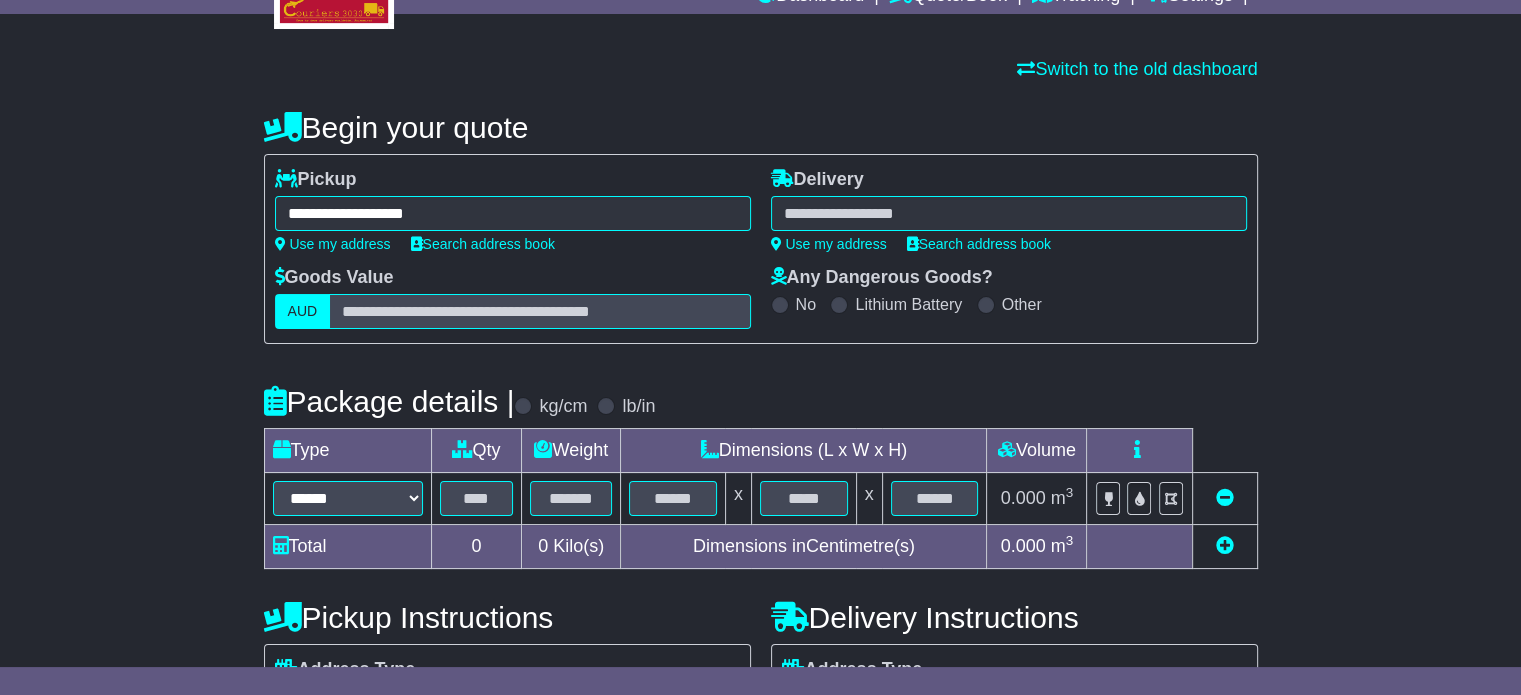 click on "********* RIVERVIEW MOUNT RIVERVIEW 2774 RIVERVIEW 2066 RIVERVIEW 4303" at bounding box center [1009, 213] 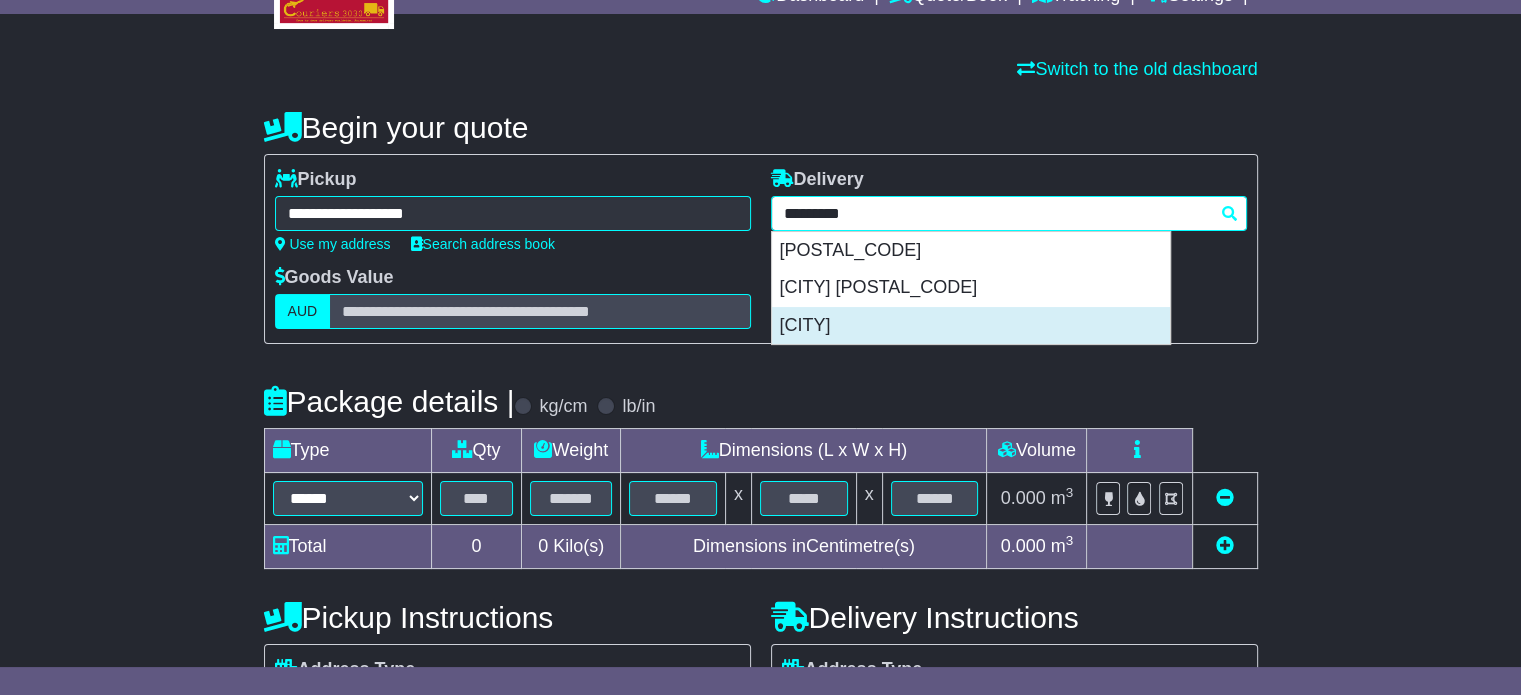 click on "RIVERVIEW 4303" at bounding box center (971, 326) 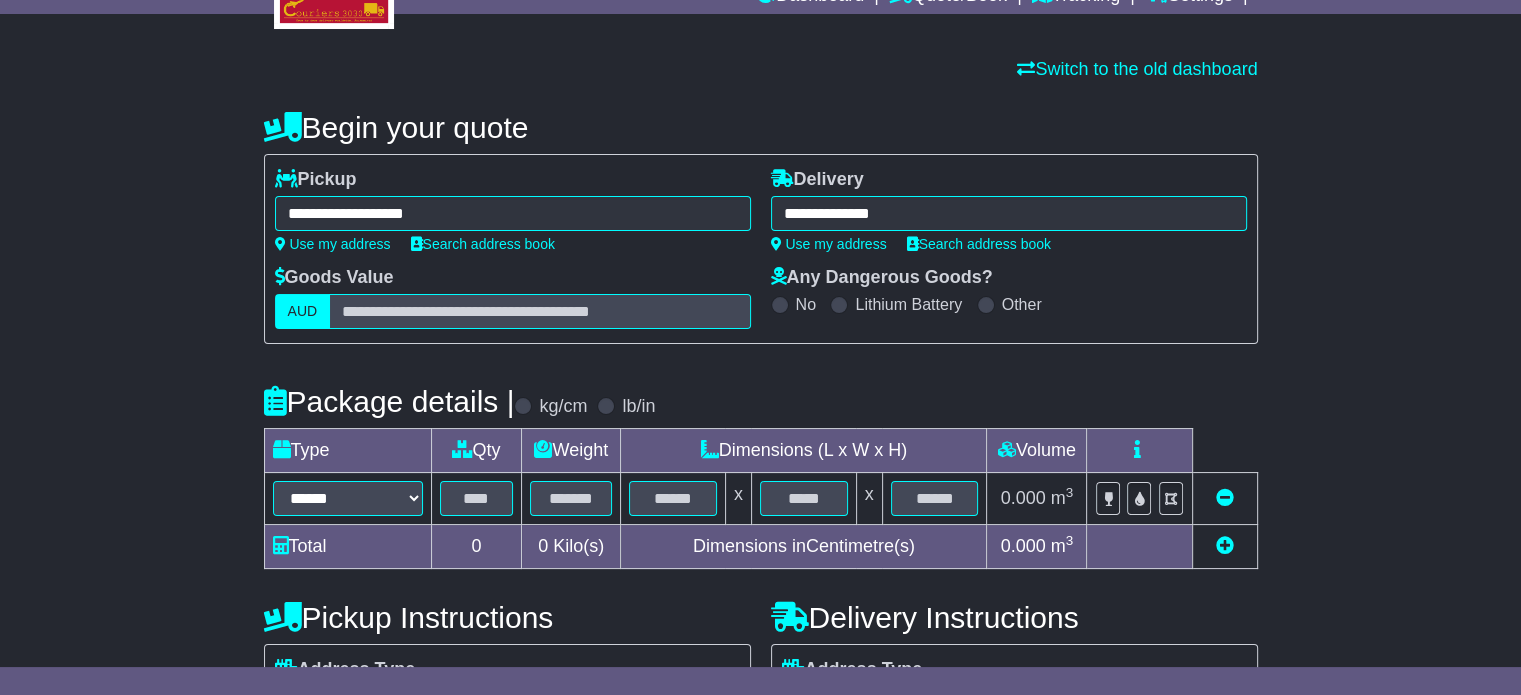 type on "**********" 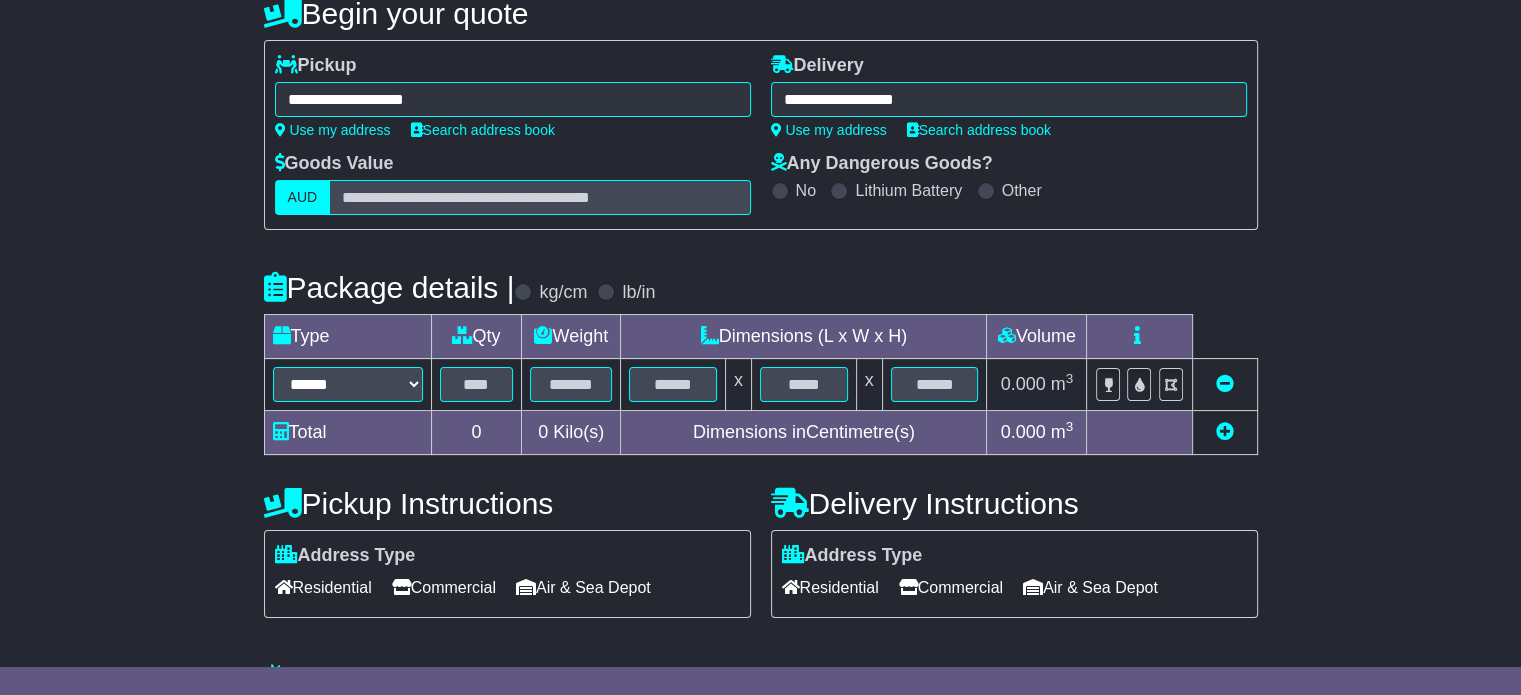 scroll, scrollTop: 360, scrollLeft: 0, axis: vertical 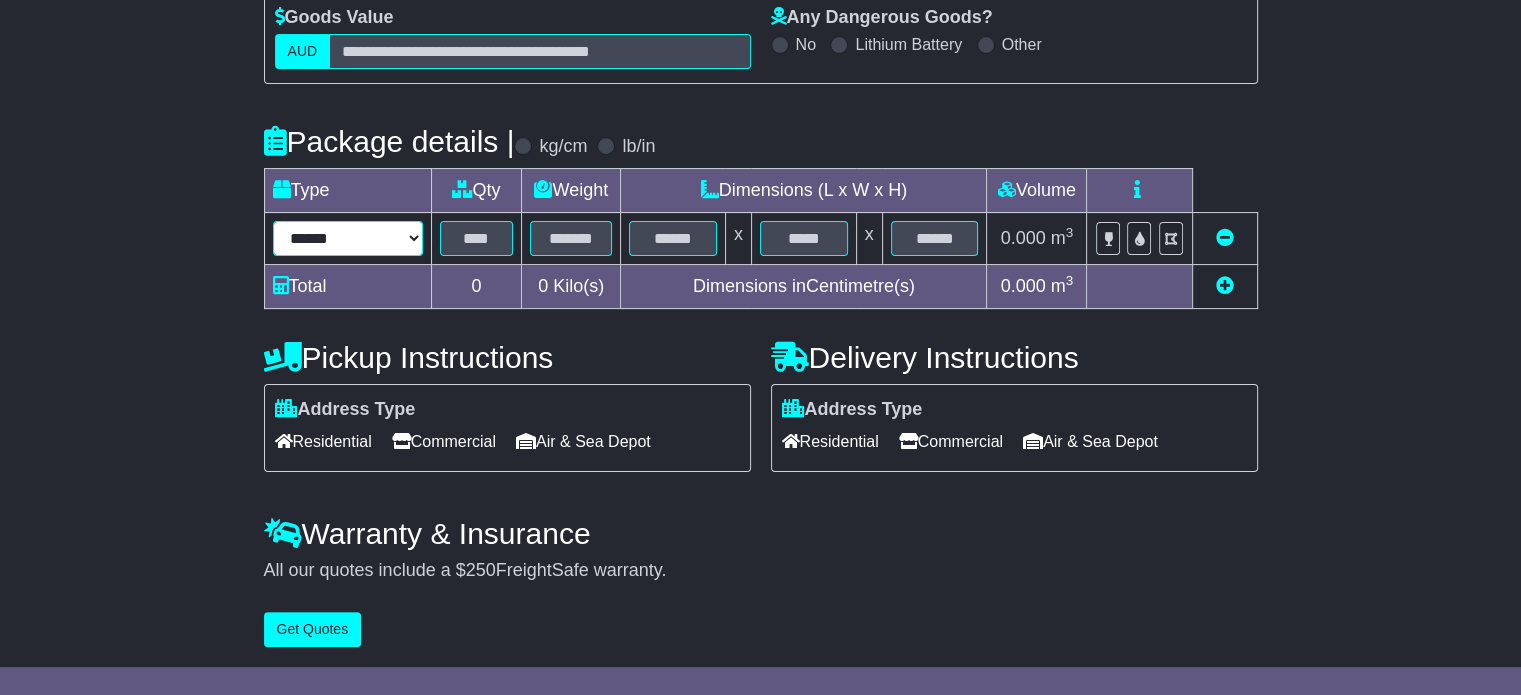 click on "****** ****** *** ******** ***** **** **** ****** *** *******" at bounding box center (348, 238) 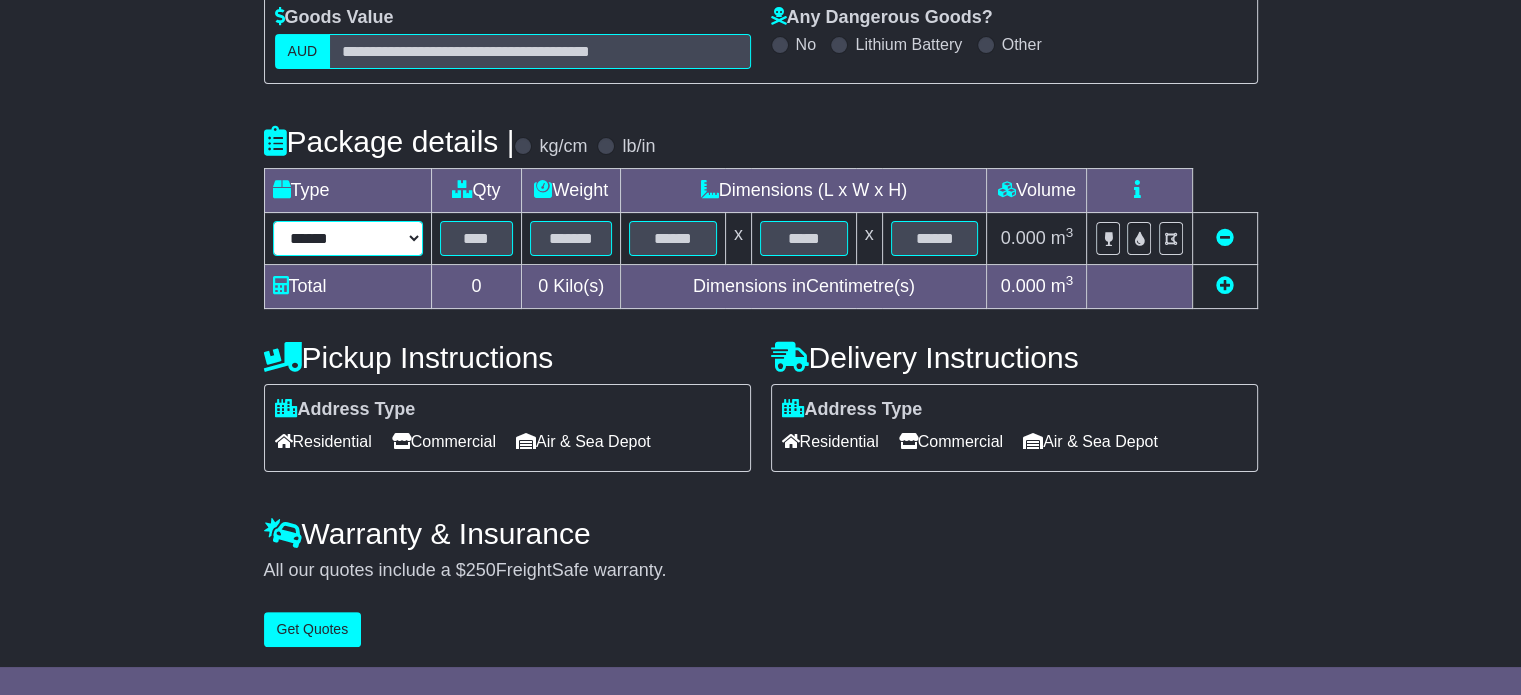 select on "*****" 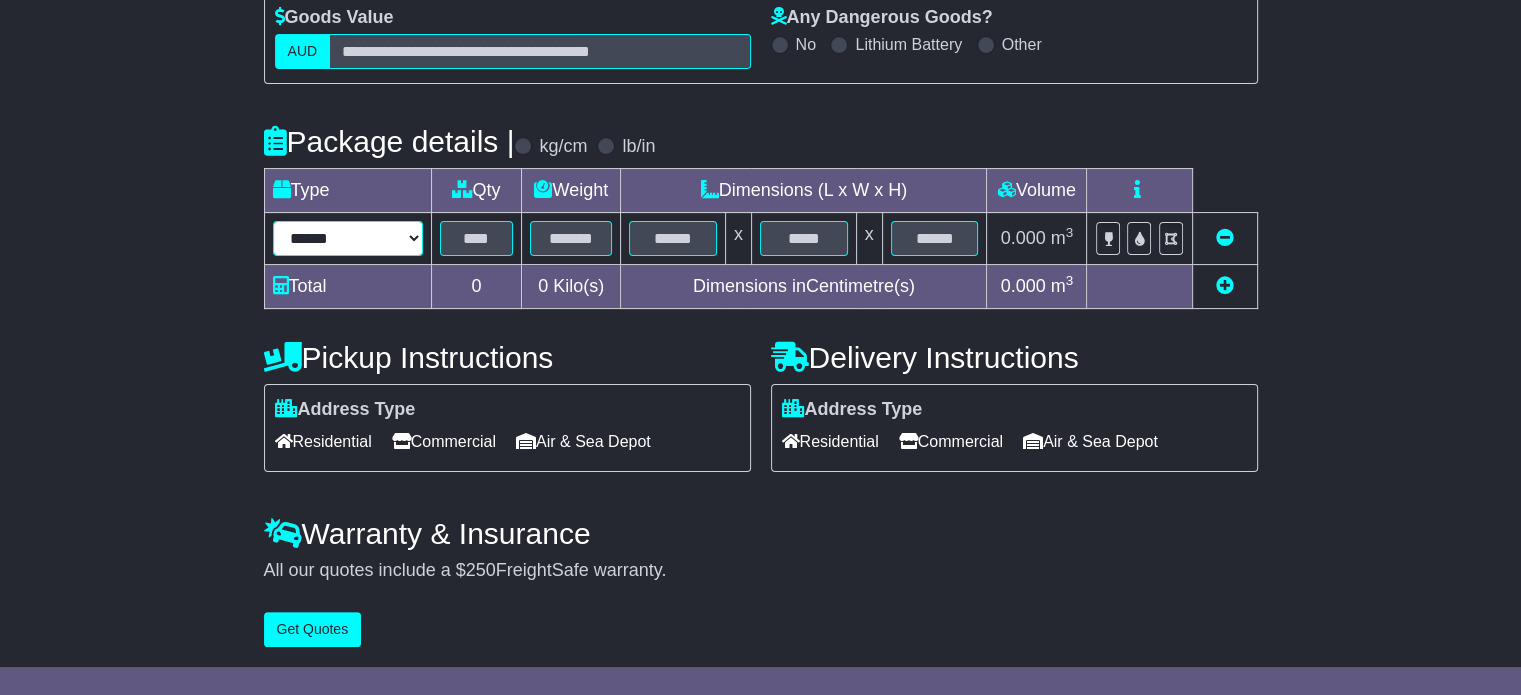 click on "****** ****** *** ******** ***** **** **** ****** *** *******" at bounding box center [348, 238] 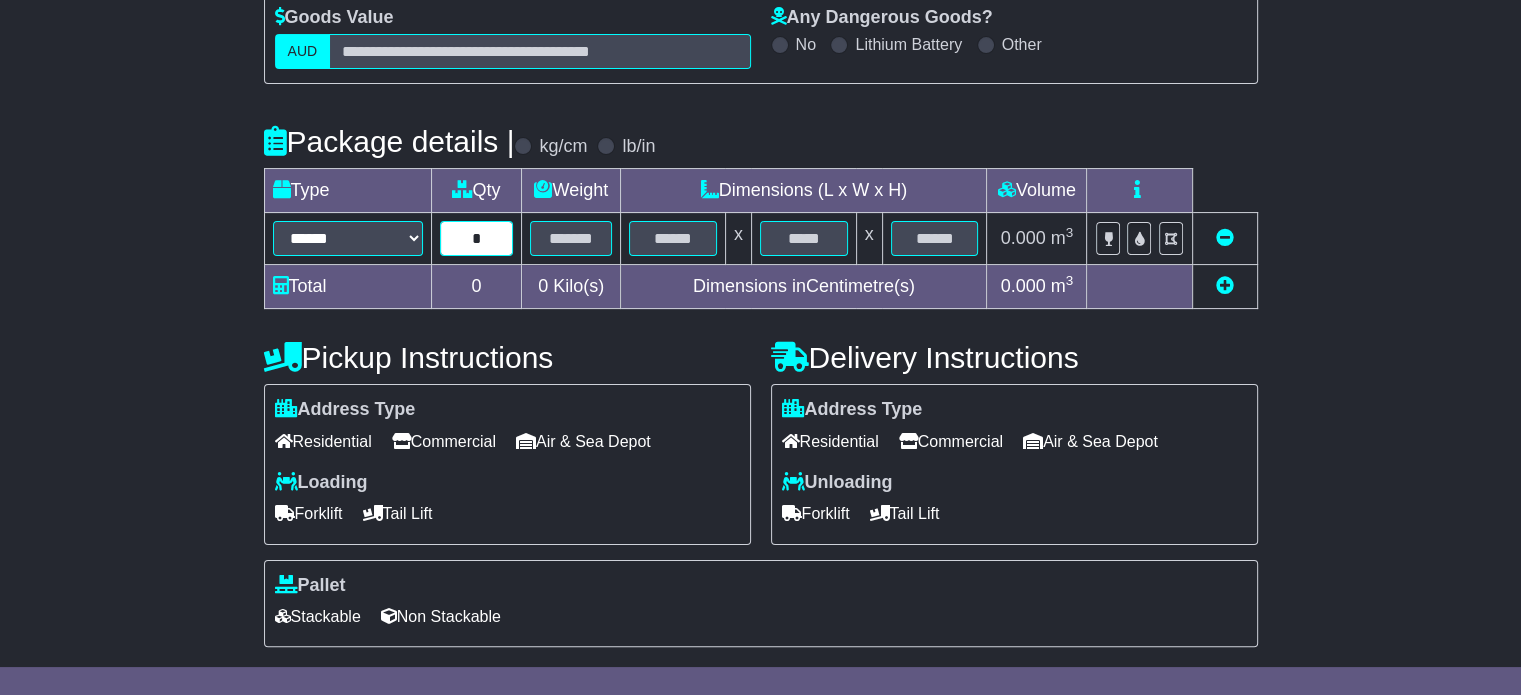type on "*" 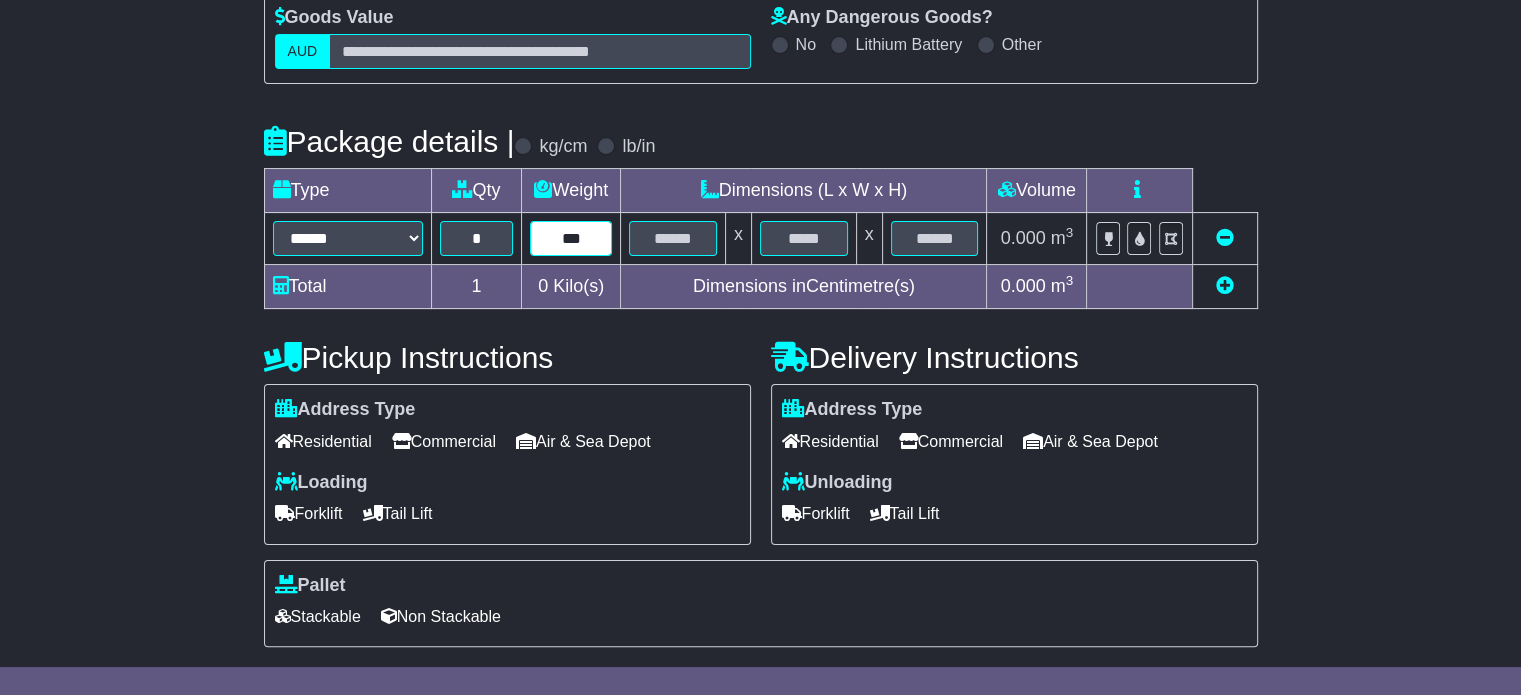 type on "***" 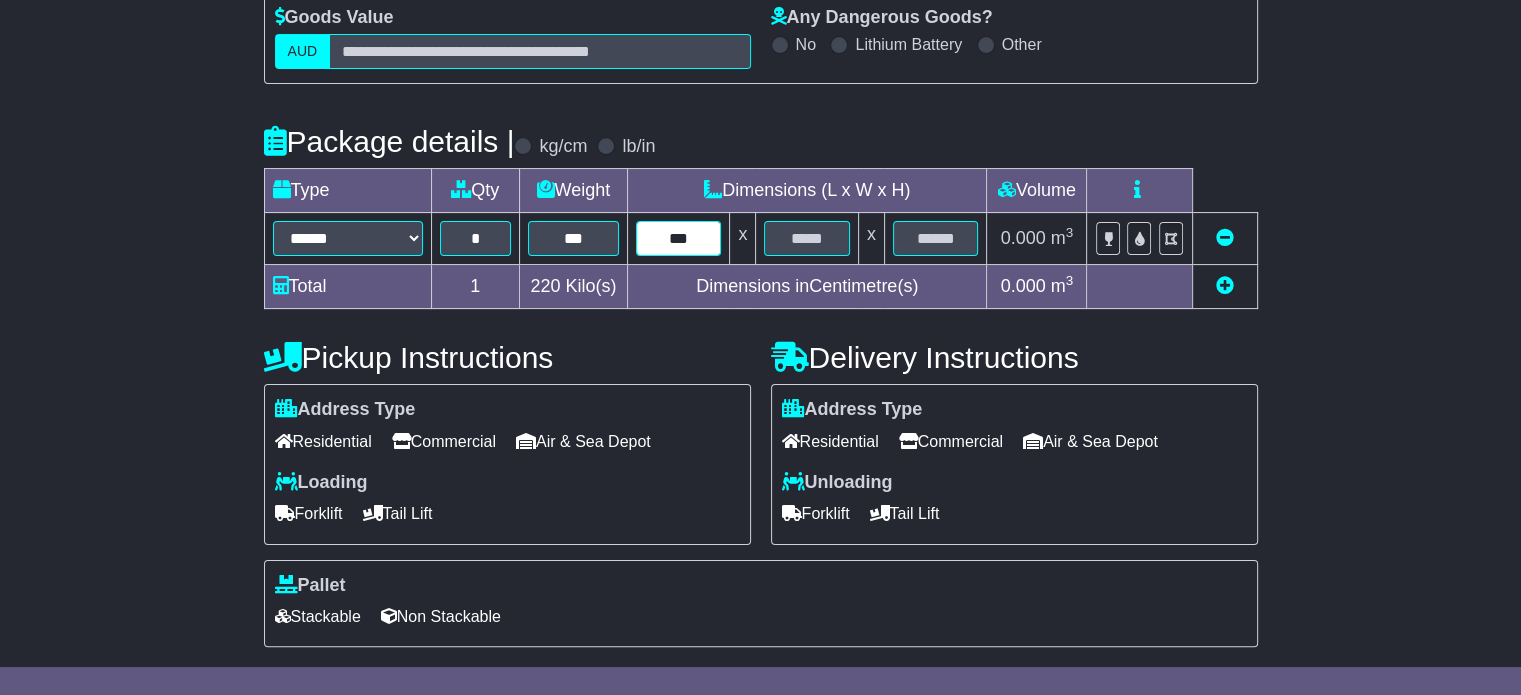 type on "***" 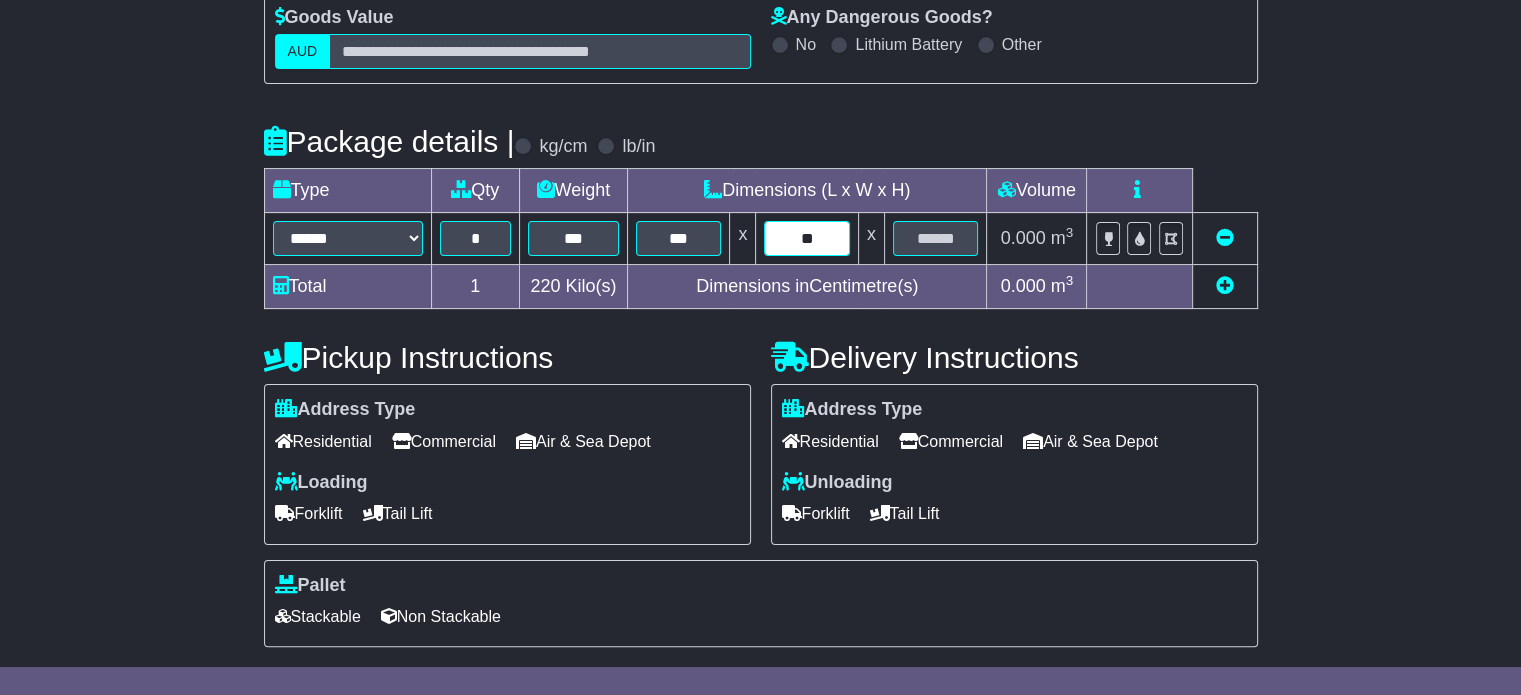 type on "**" 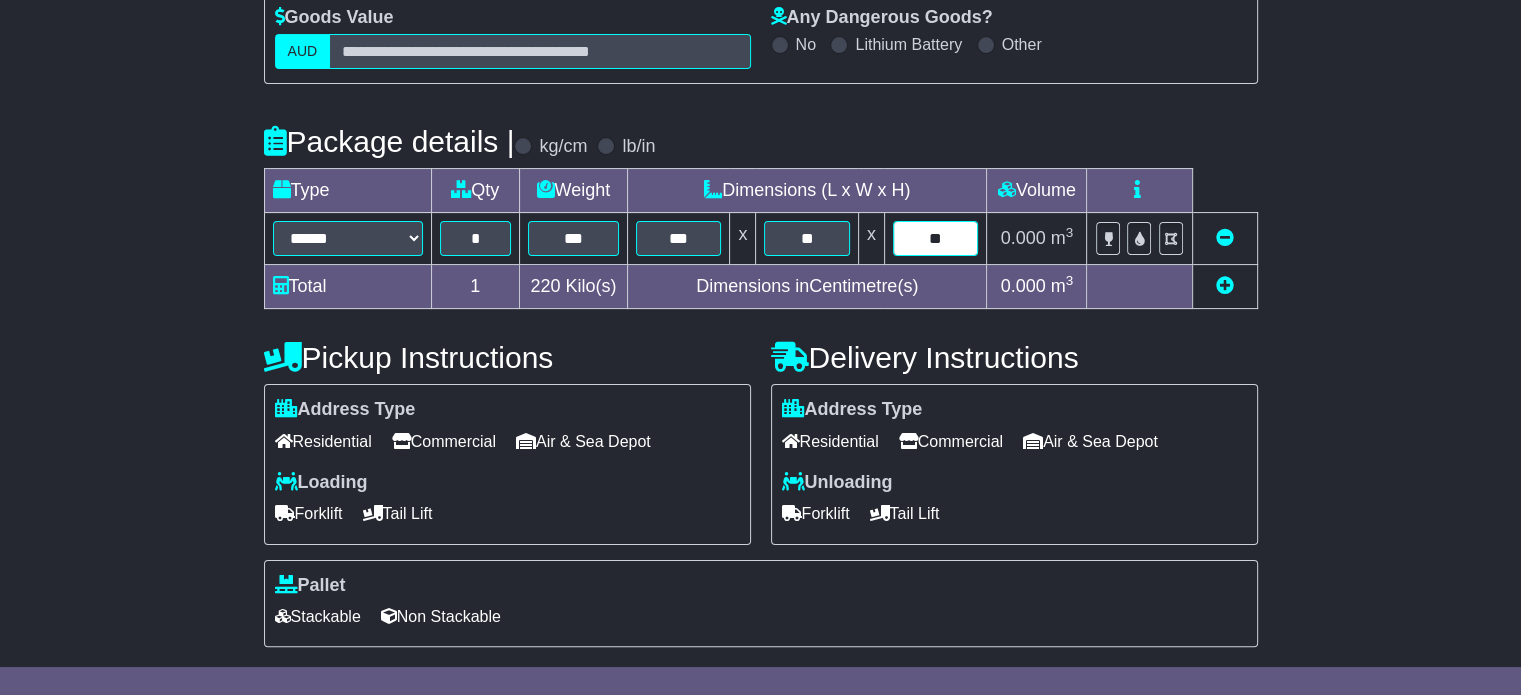 type on "**" 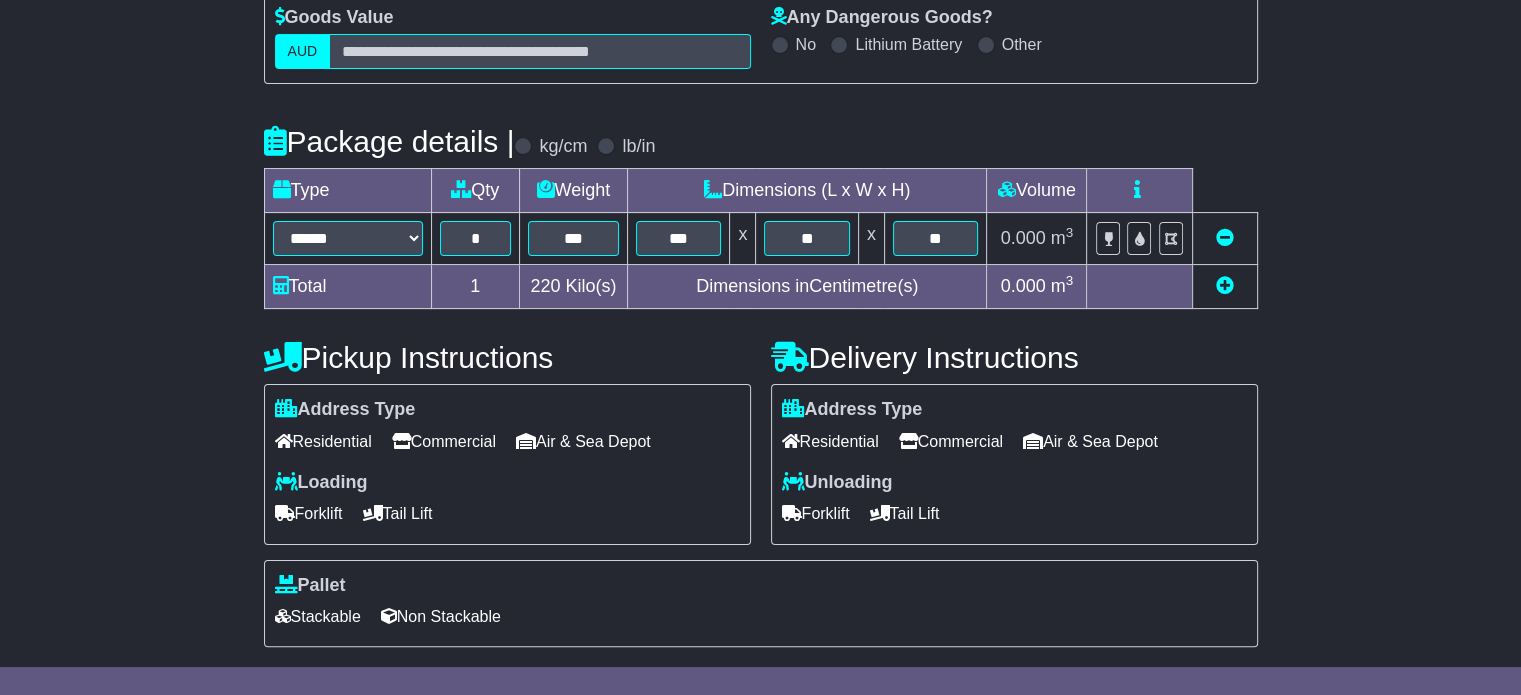 type 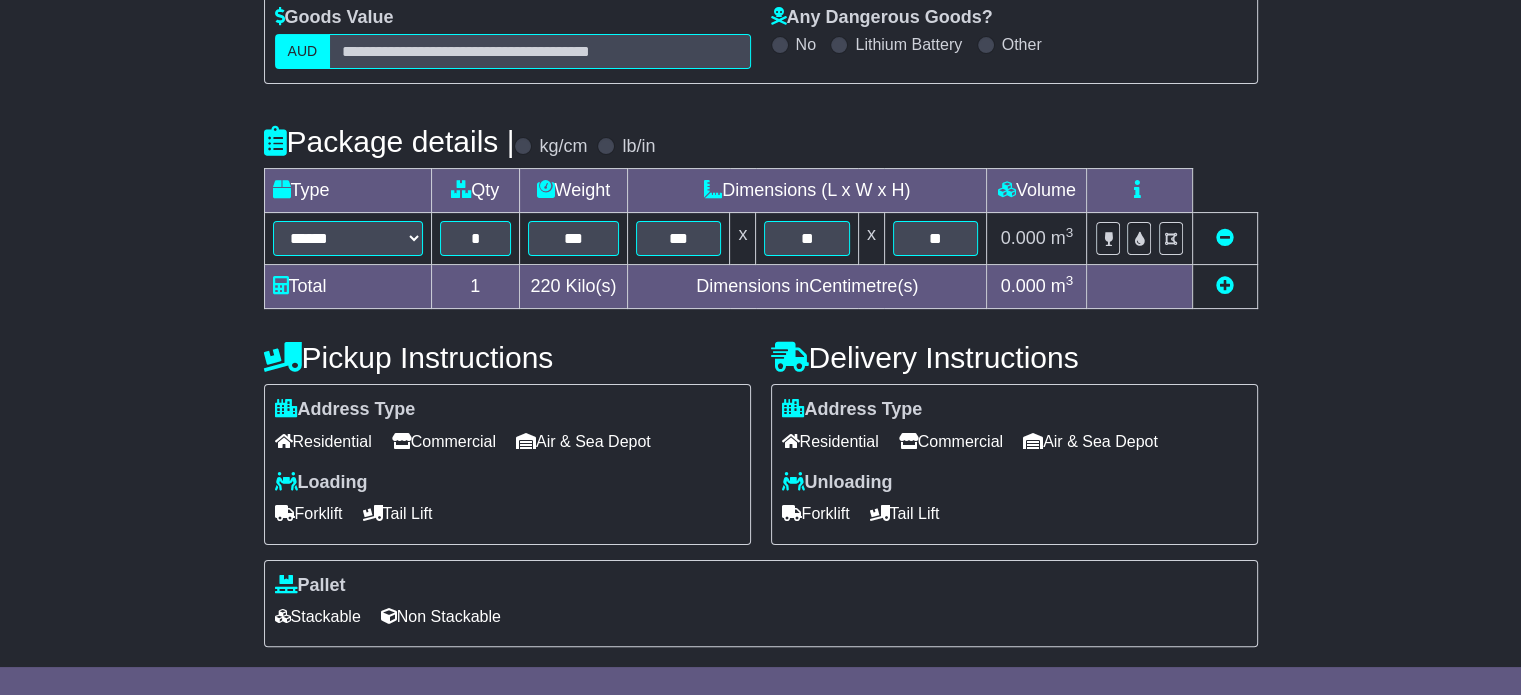 scroll, scrollTop: 535, scrollLeft: 0, axis: vertical 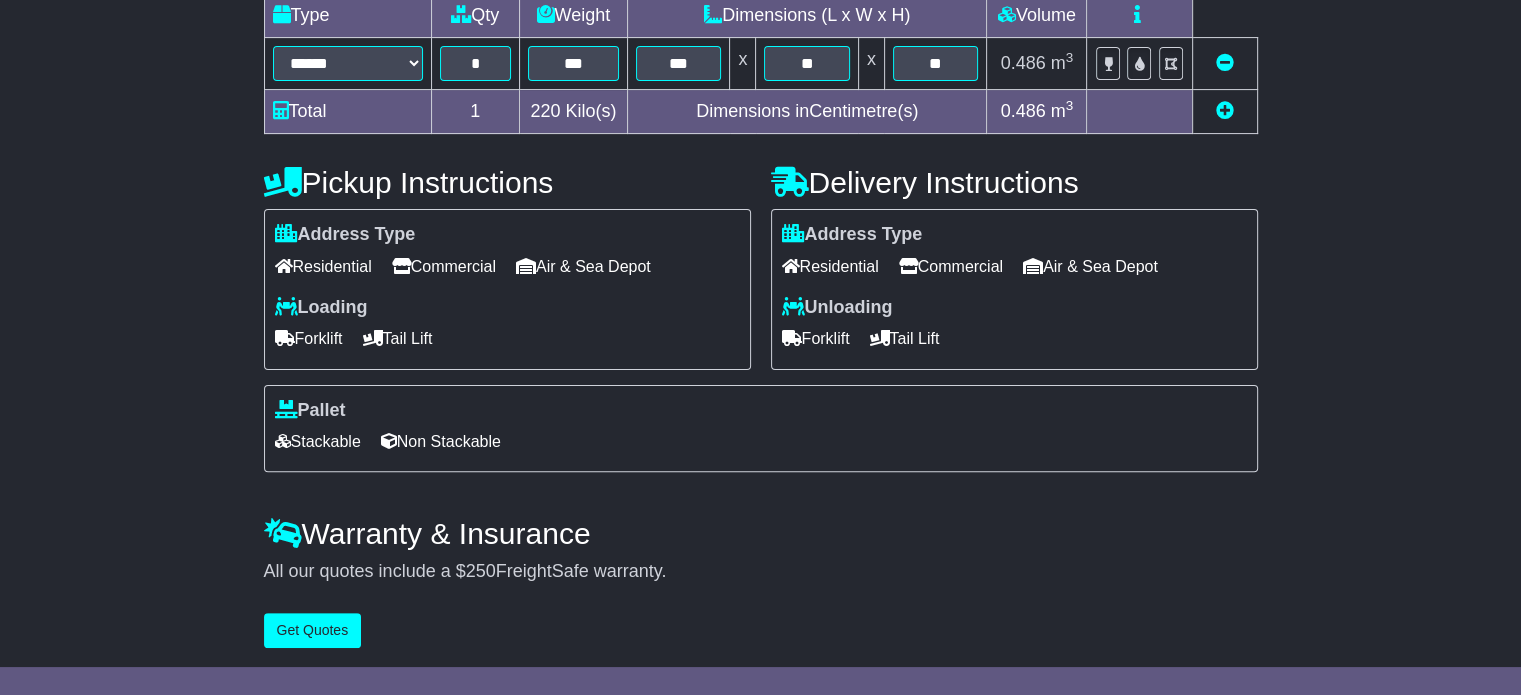 click on "Commercial" at bounding box center [444, 266] 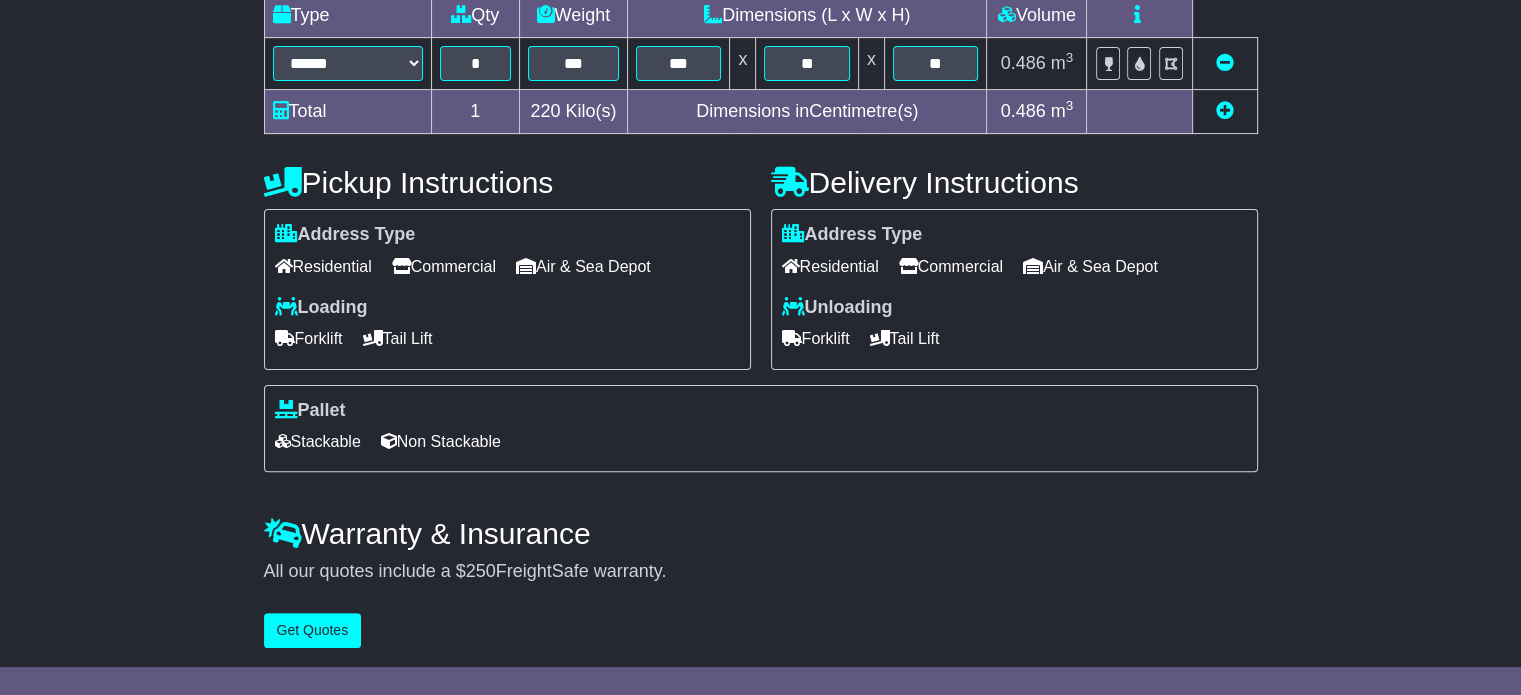 click on "Commercial" at bounding box center (951, 266) 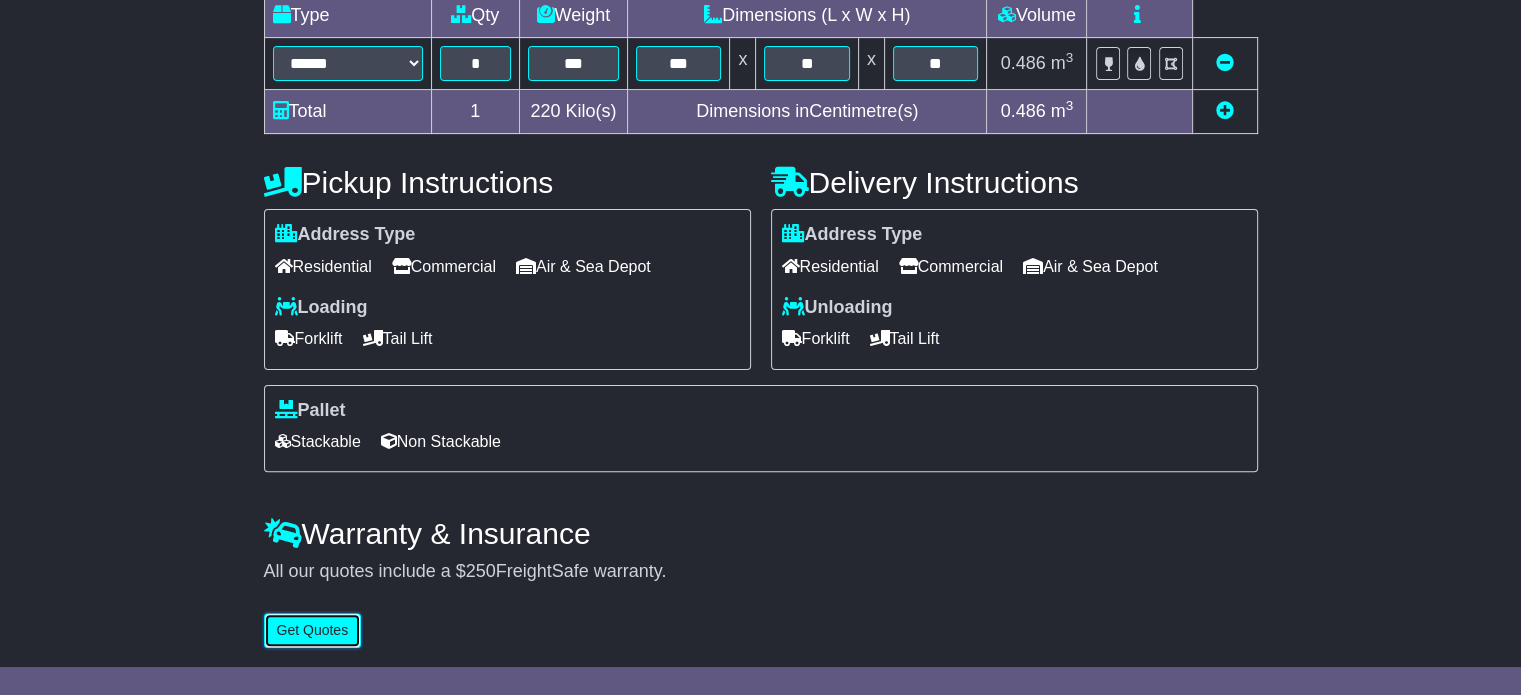 click on "Get Quotes" at bounding box center [313, 630] 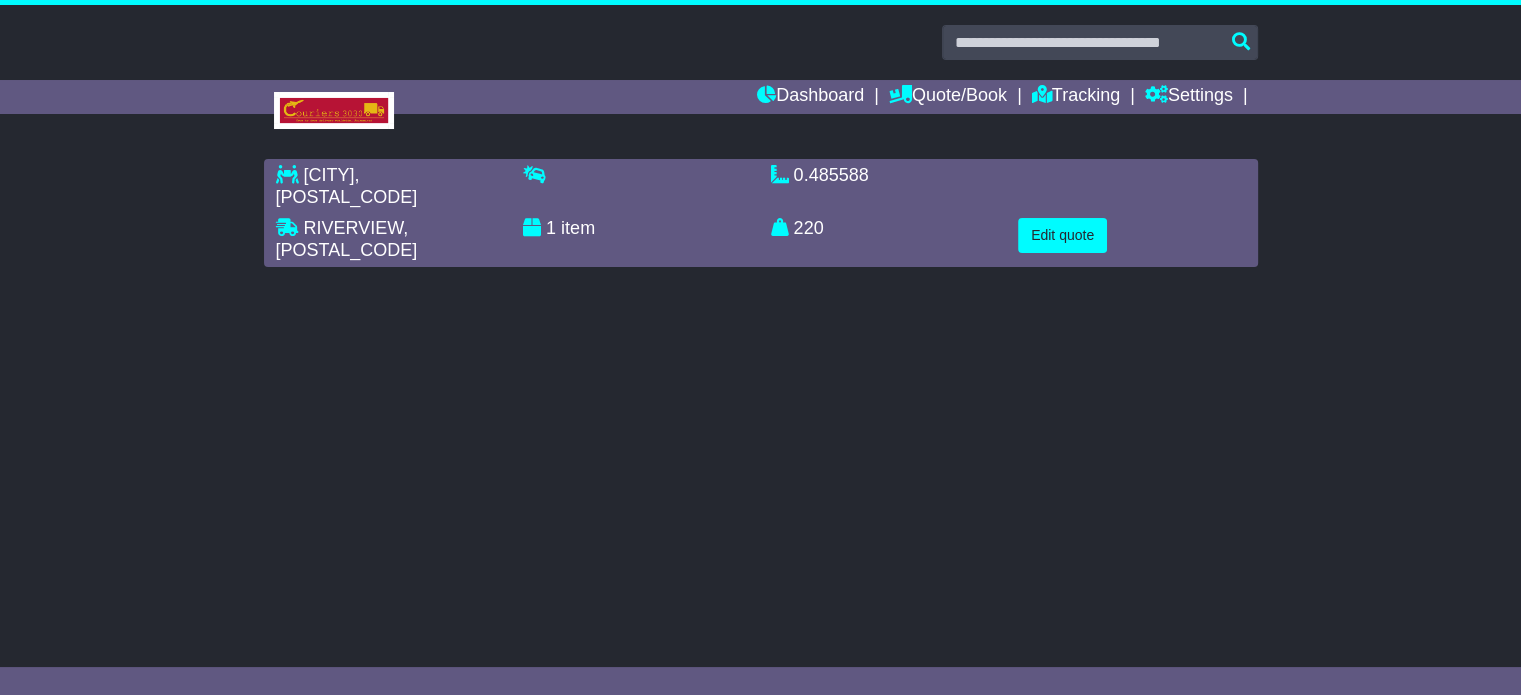 scroll, scrollTop: 0, scrollLeft: 0, axis: both 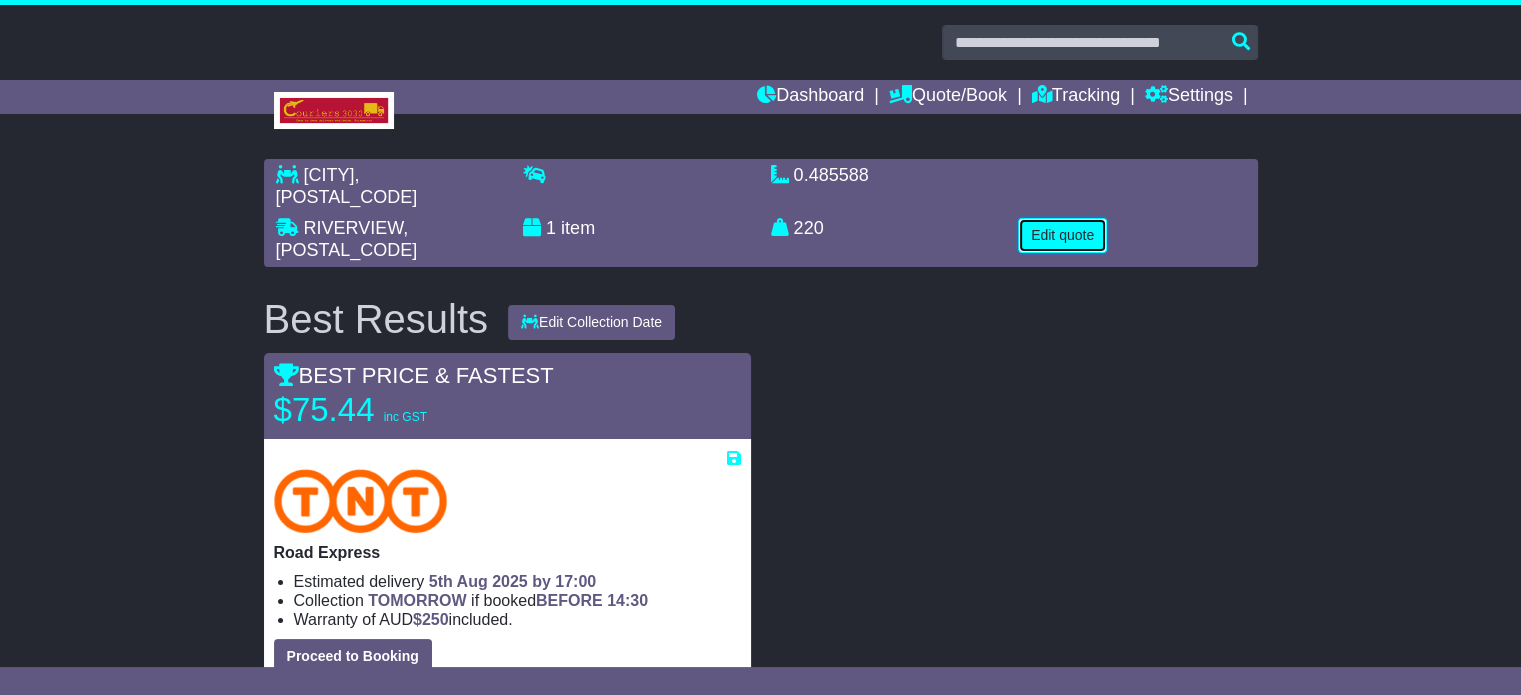 click on "Edit quote" at bounding box center [1062, 235] 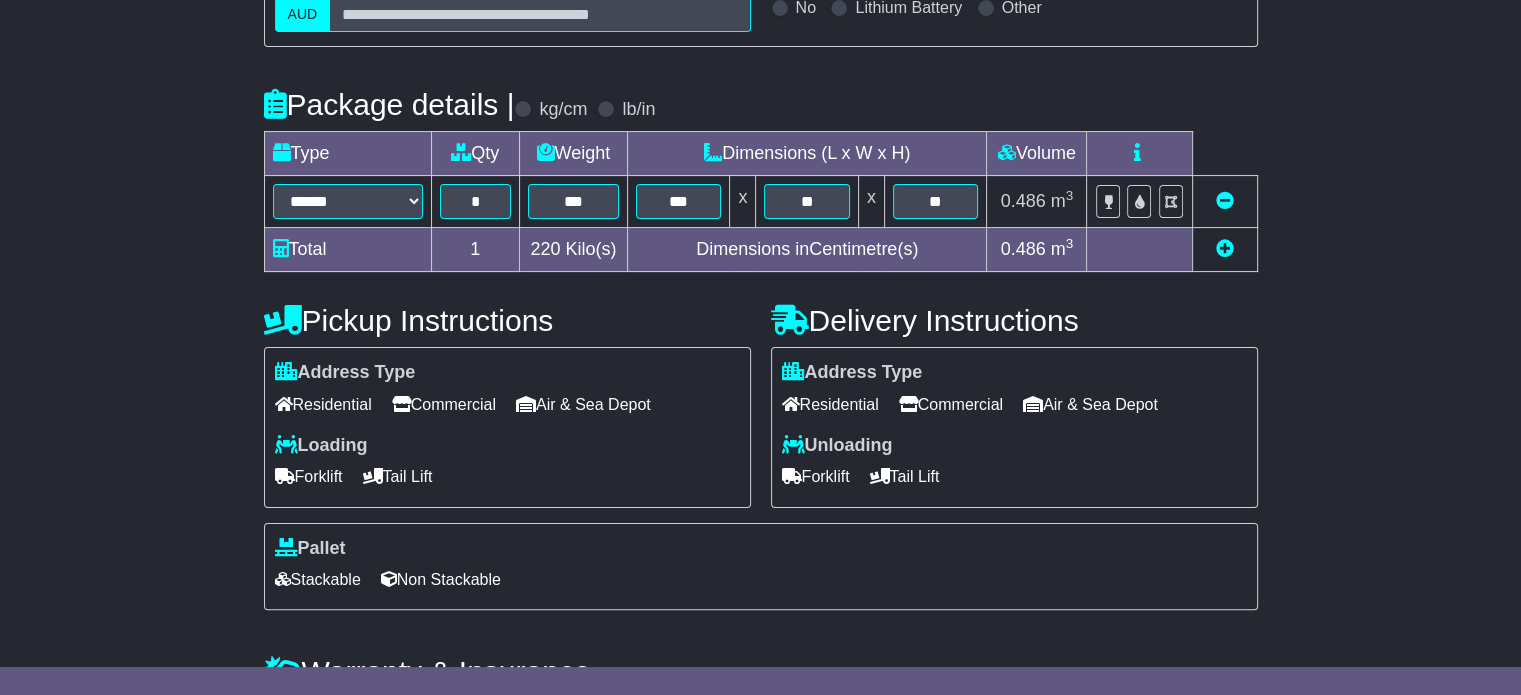 scroll, scrollTop: 400, scrollLeft: 0, axis: vertical 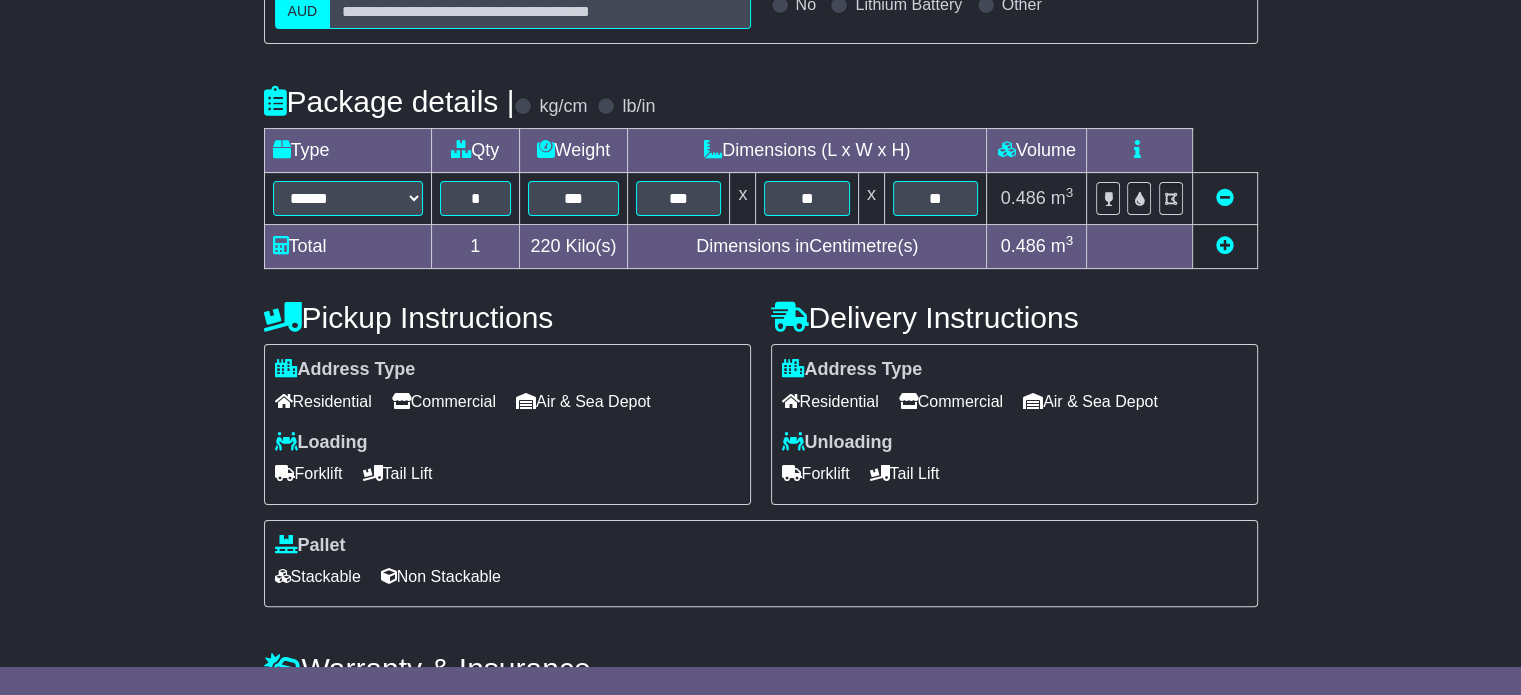 click at bounding box center (373, 473) 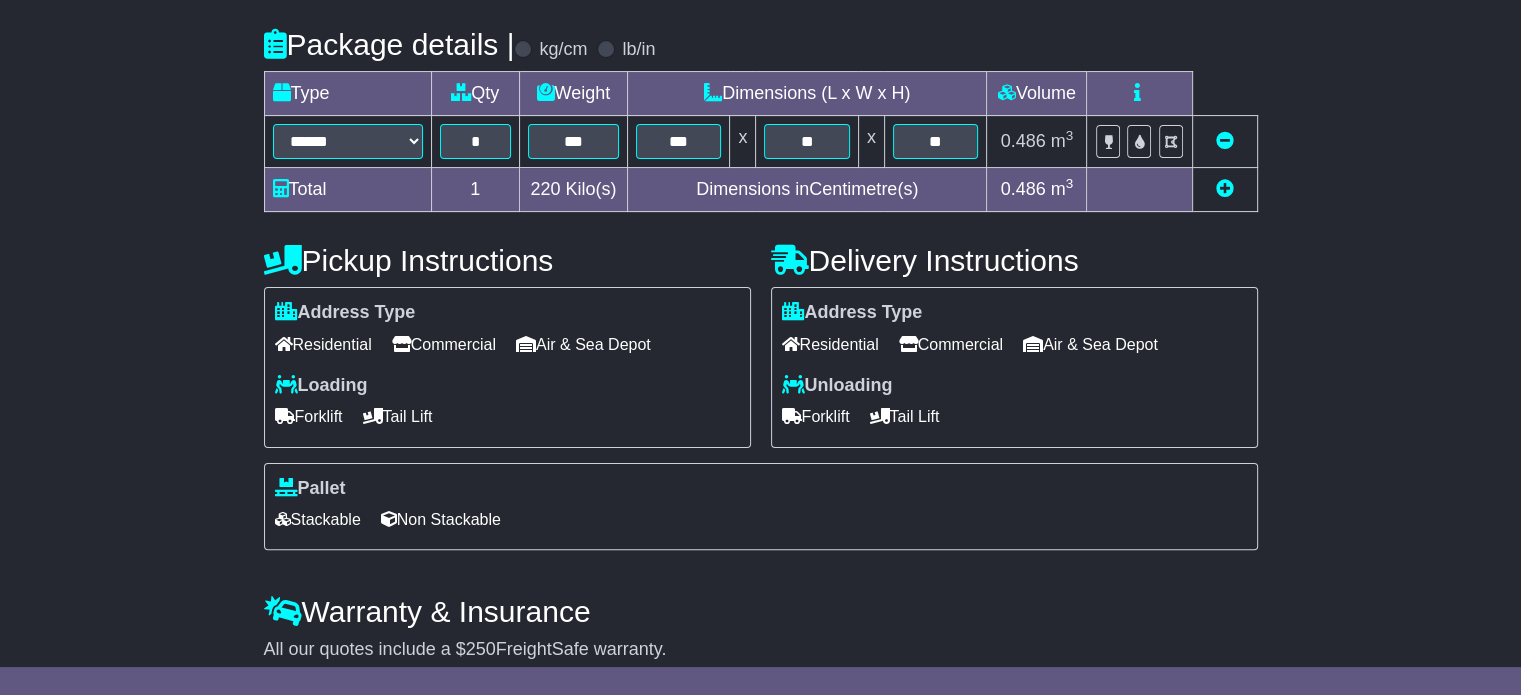 scroll, scrollTop: 540, scrollLeft: 0, axis: vertical 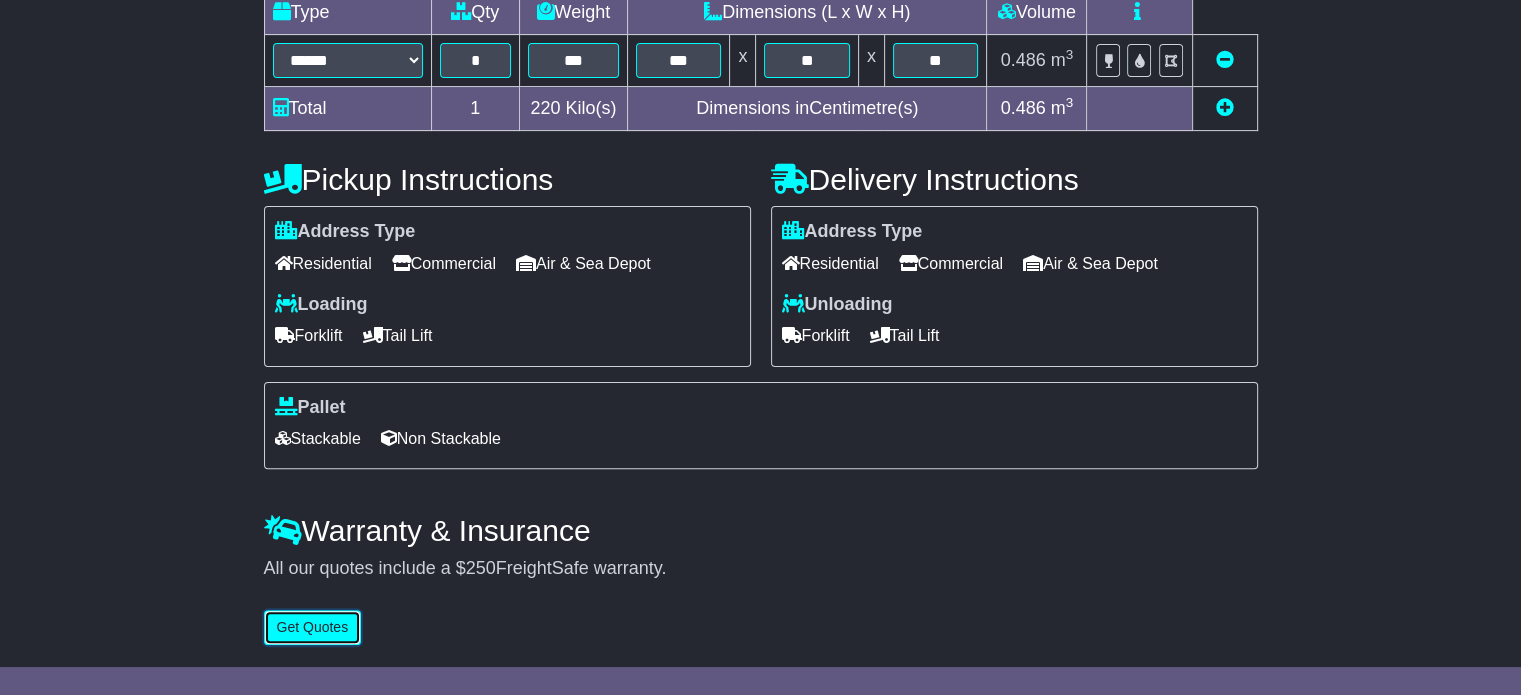 click on "Get Quotes" at bounding box center (313, 627) 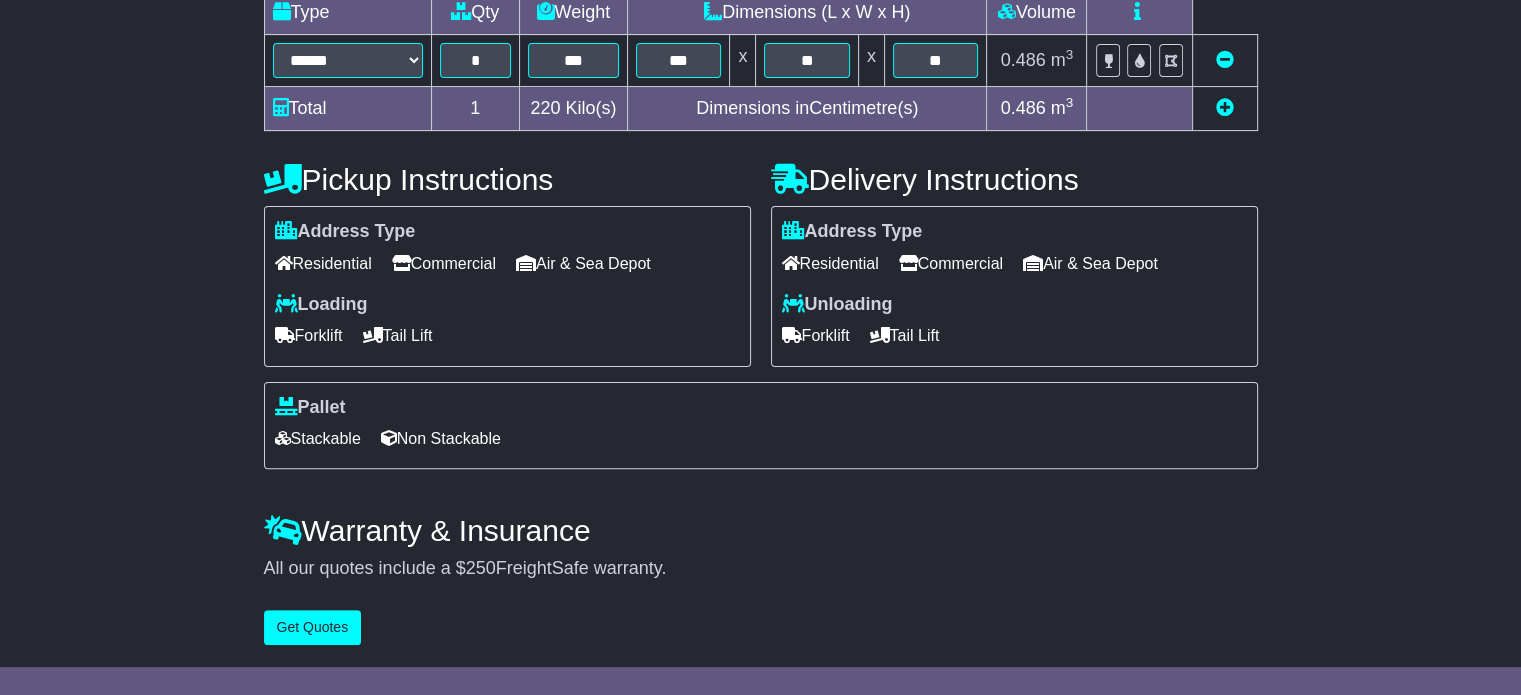 scroll, scrollTop: 0, scrollLeft: 0, axis: both 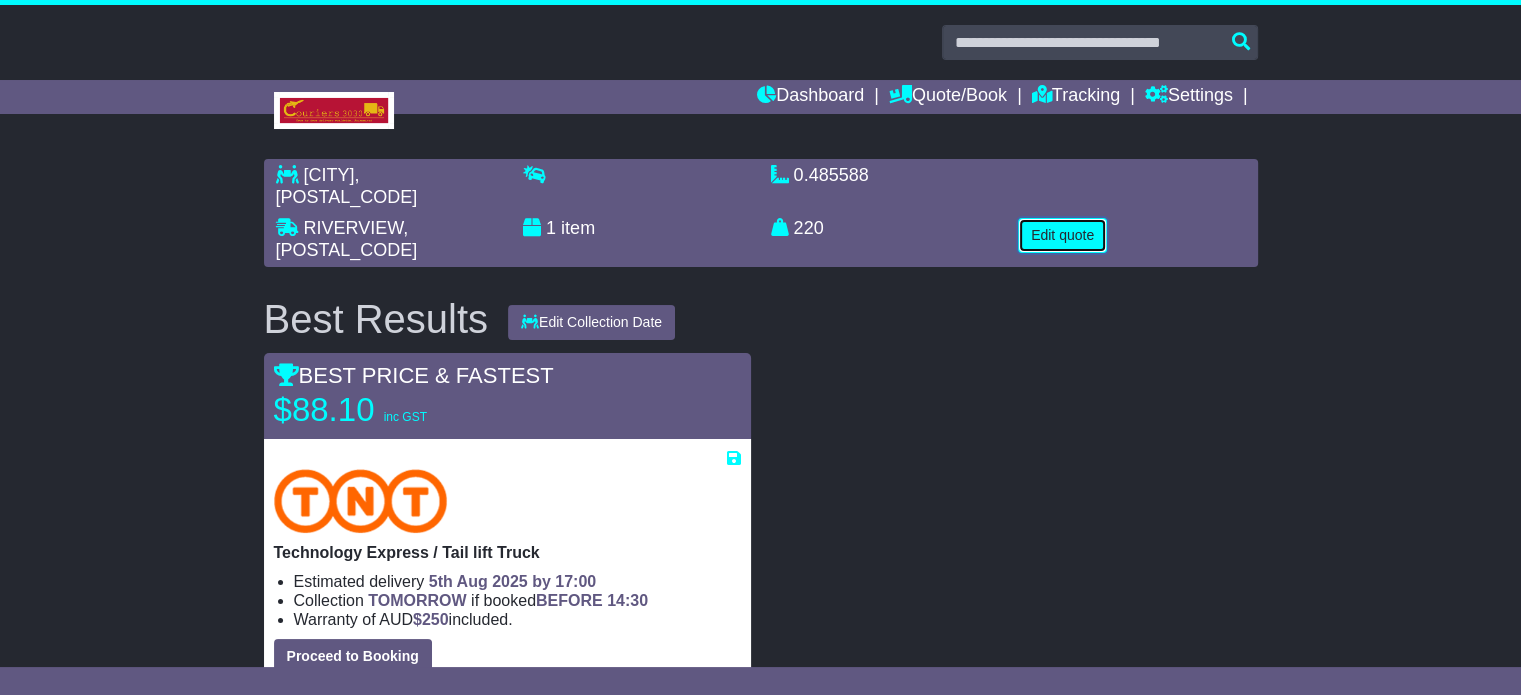 click on "Edit quote" at bounding box center (1062, 235) 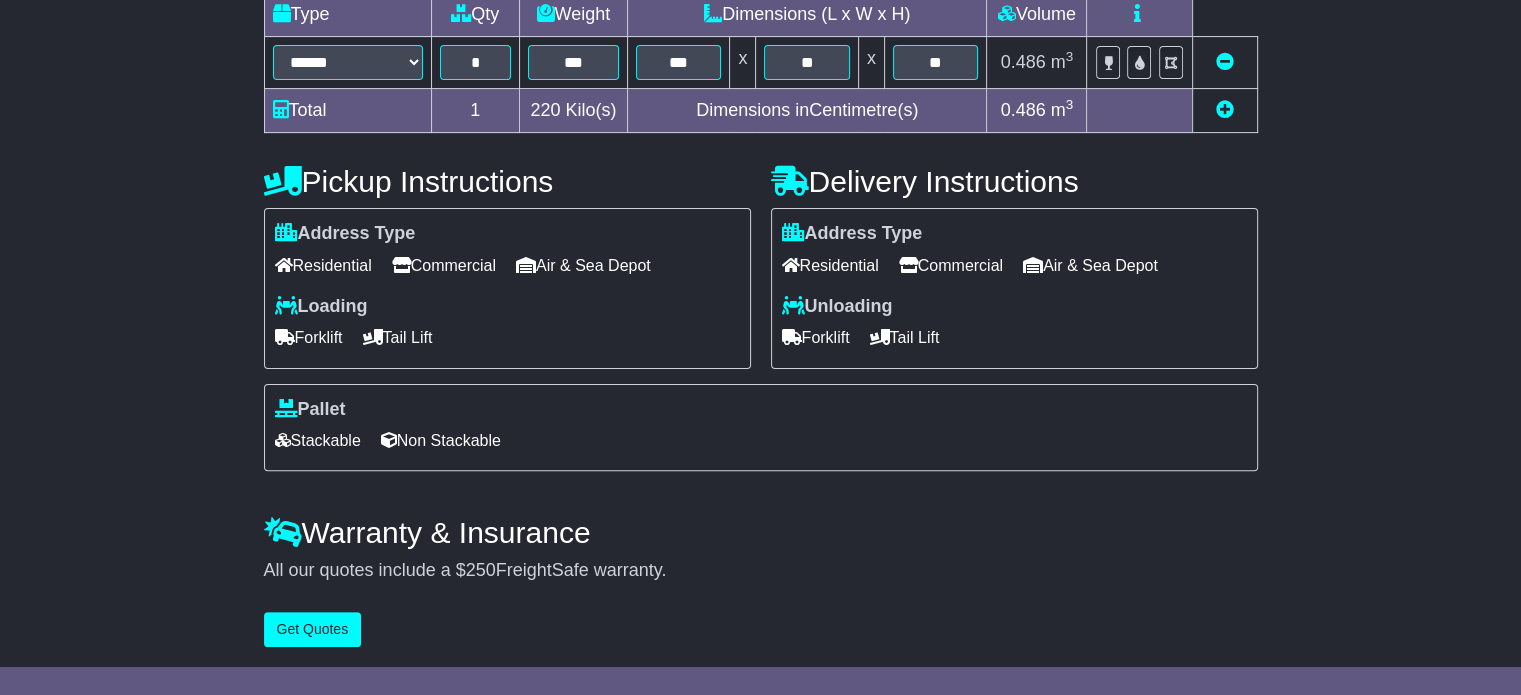 scroll, scrollTop: 540, scrollLeft: 0, axis: vertical 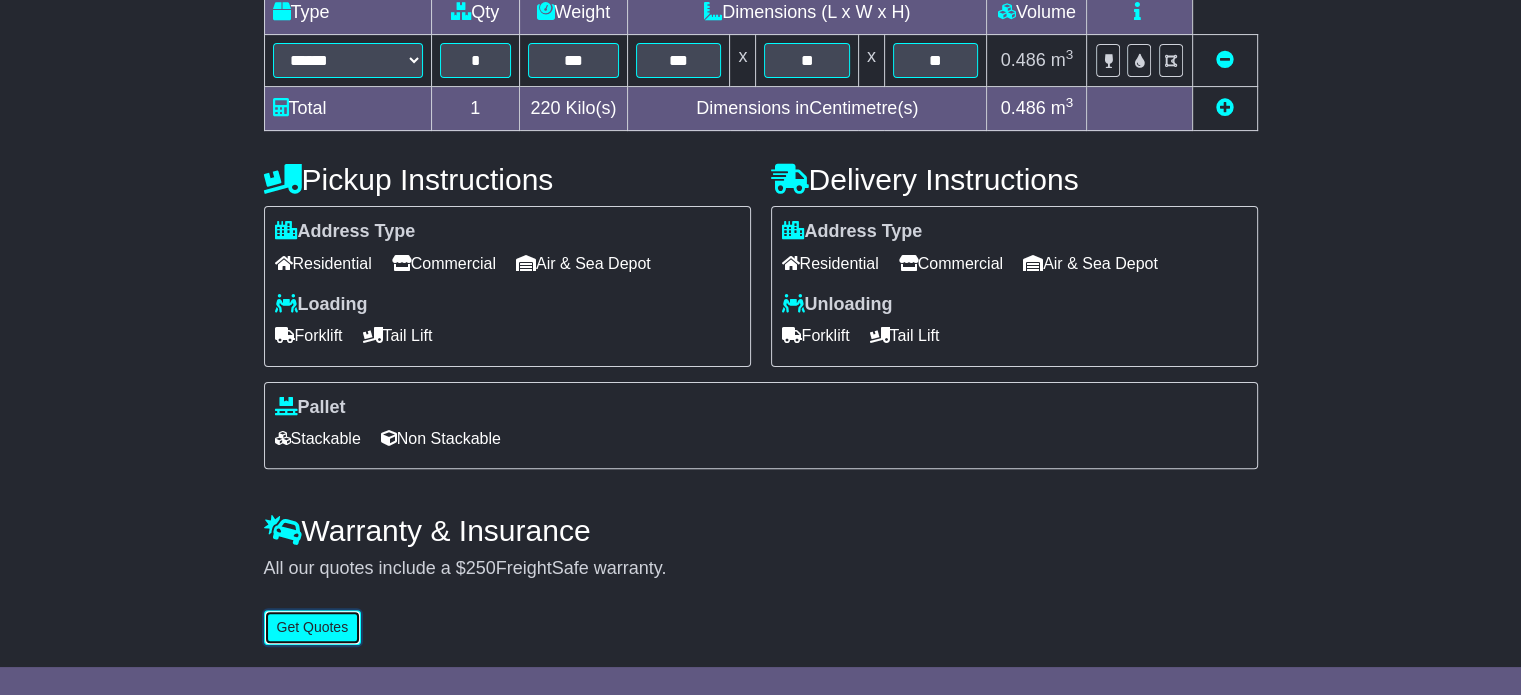 click on "Get Quotes" at bounding box center [313, 627] 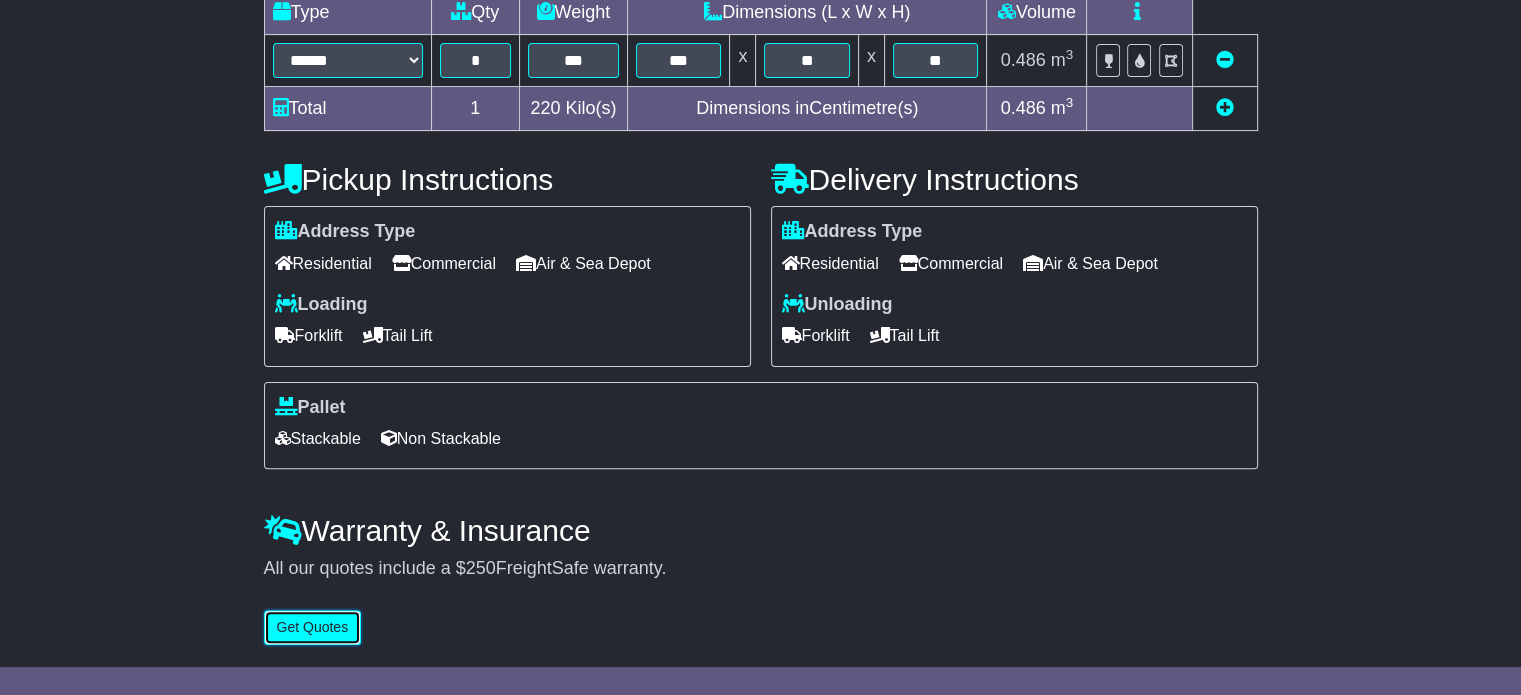 scroll, scrollTop: 0, scrollLeft: 0, axis: both 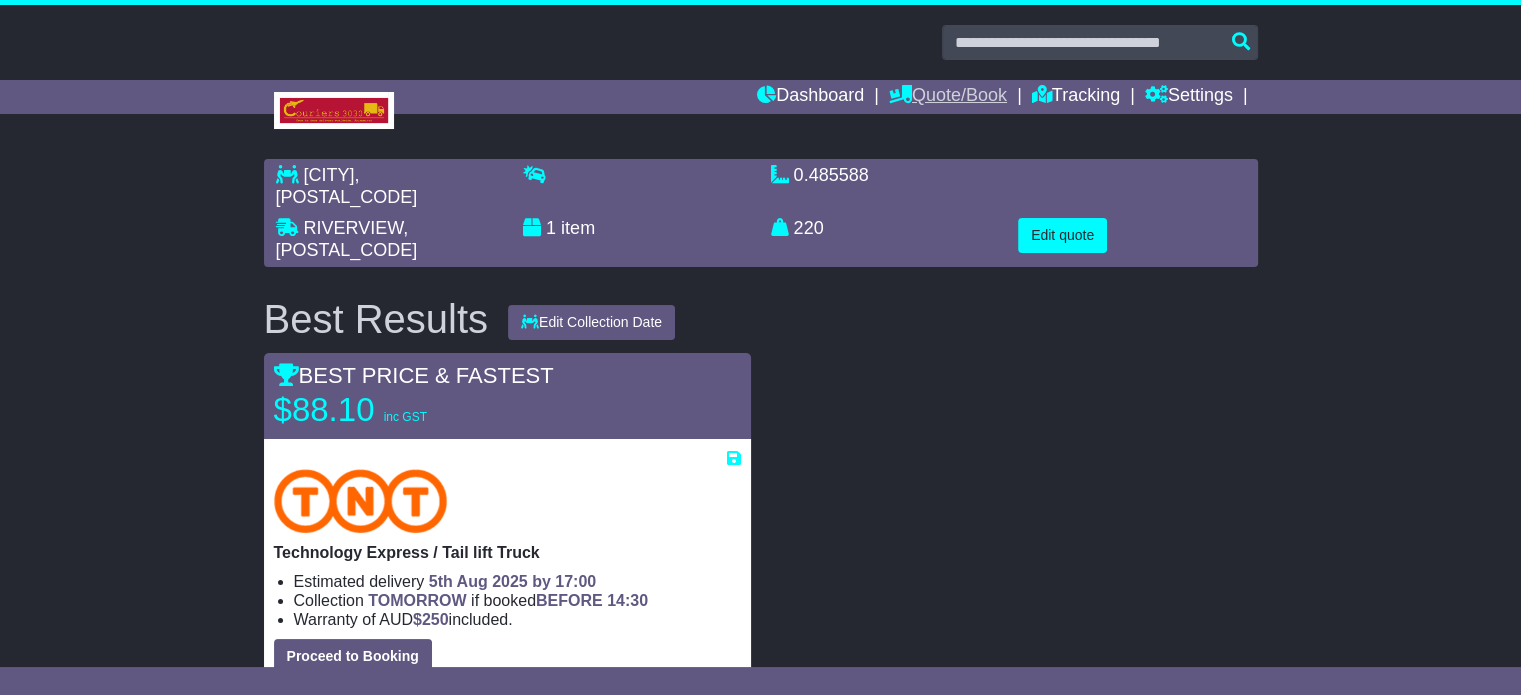 click on "Quote/Book" at bounding box center (948, 97) 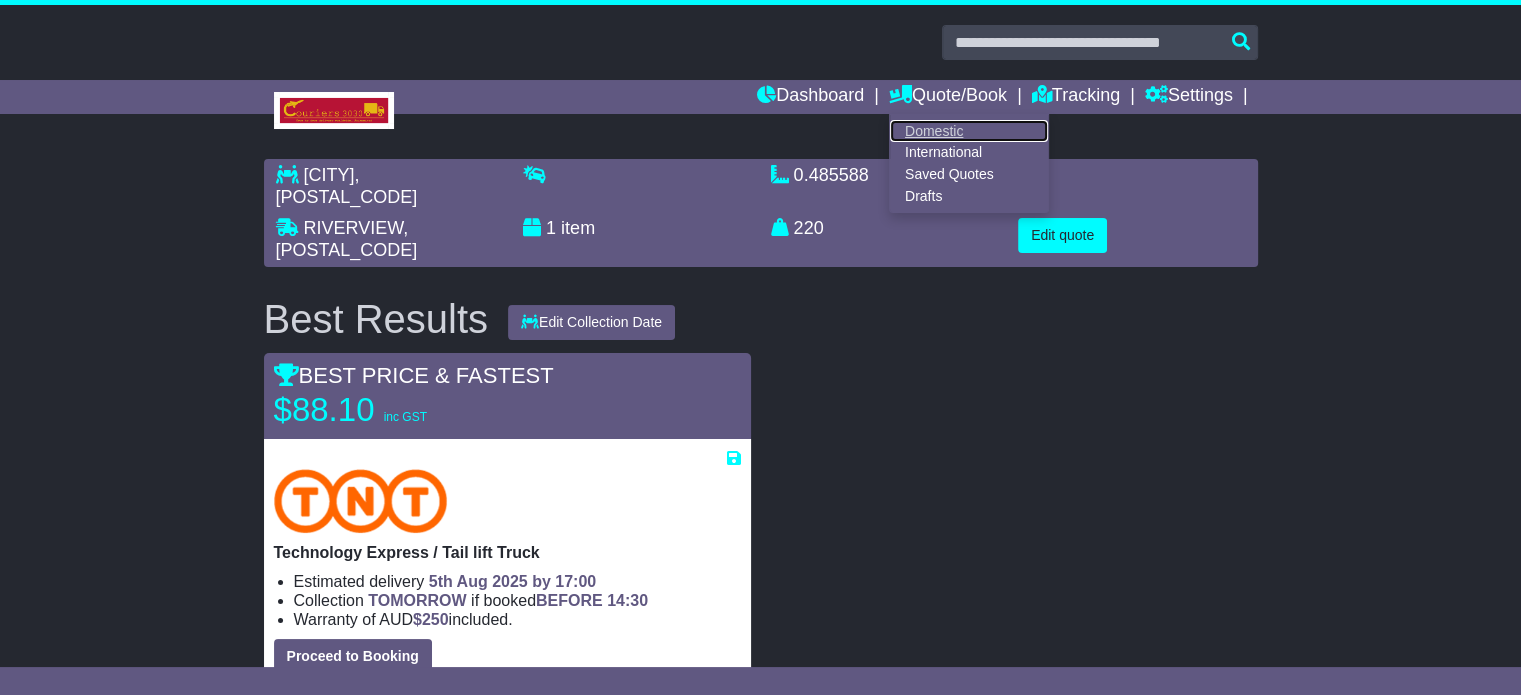 click on "Domestic" at bounding box center [969, 131] 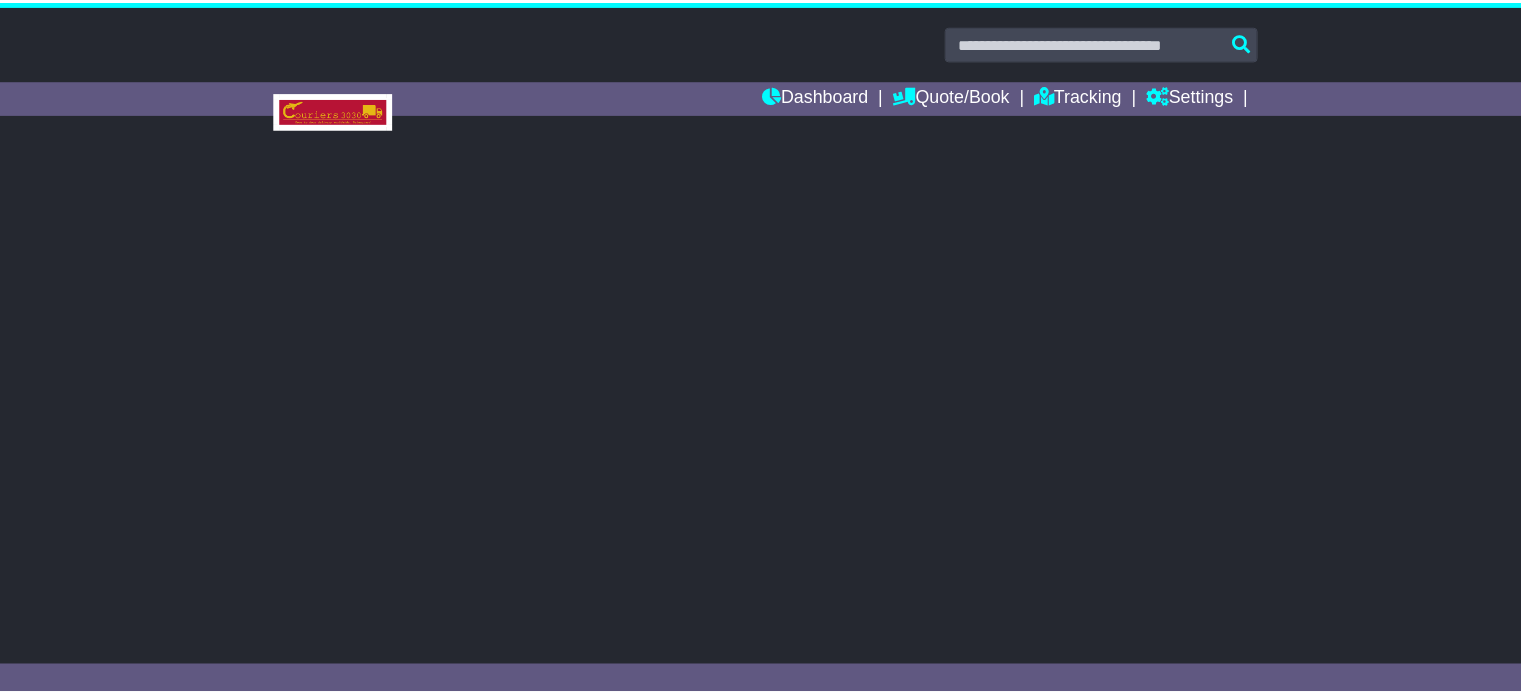 scroll, scrollTop: 0, scrollLeft: 0, axis: both 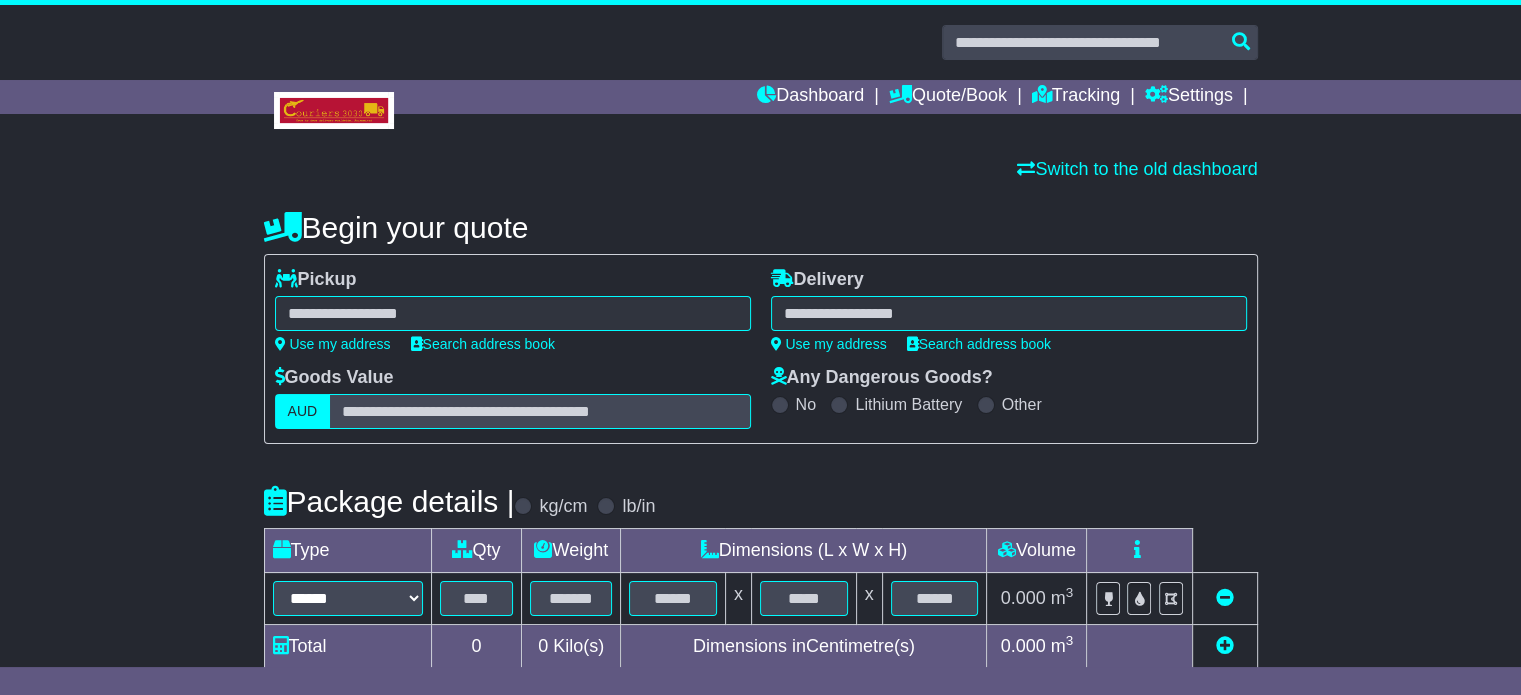click at bounding box center (513, 313) 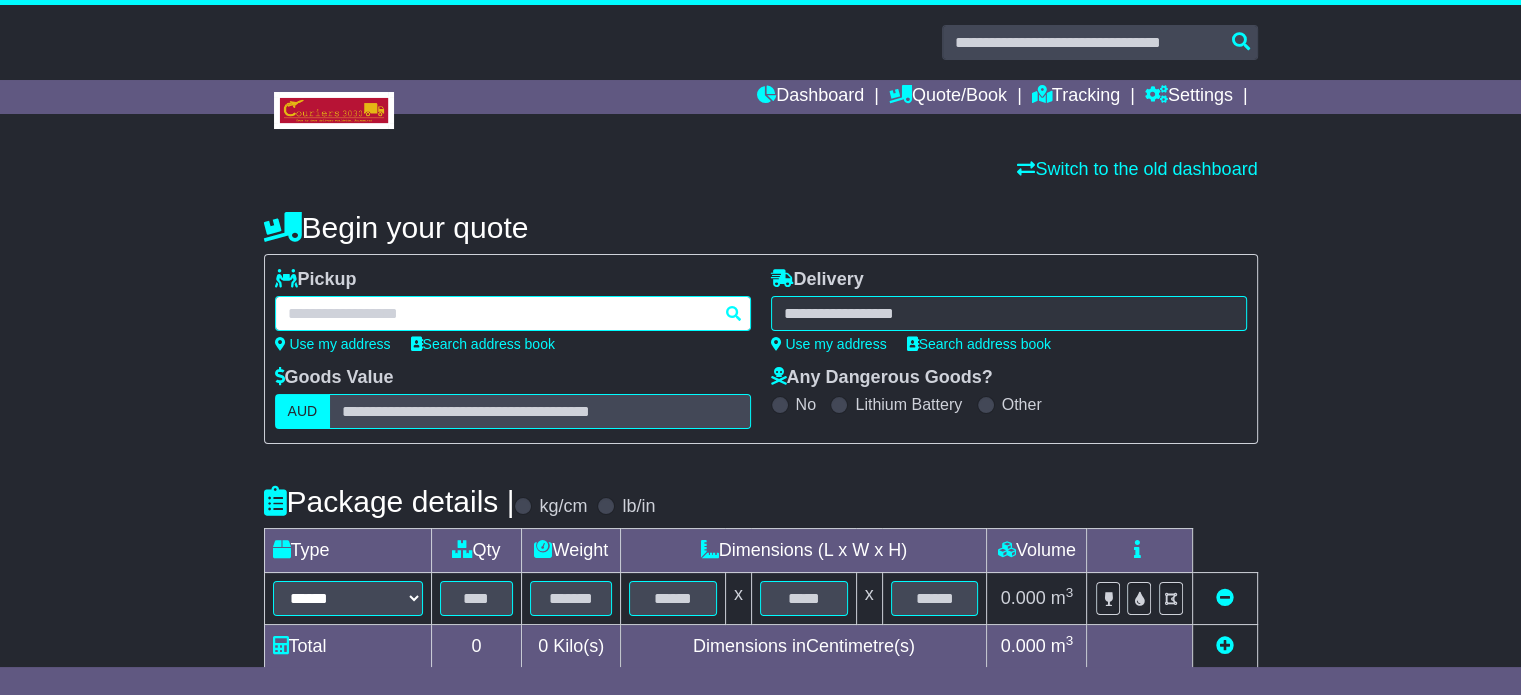 paste on "**********" 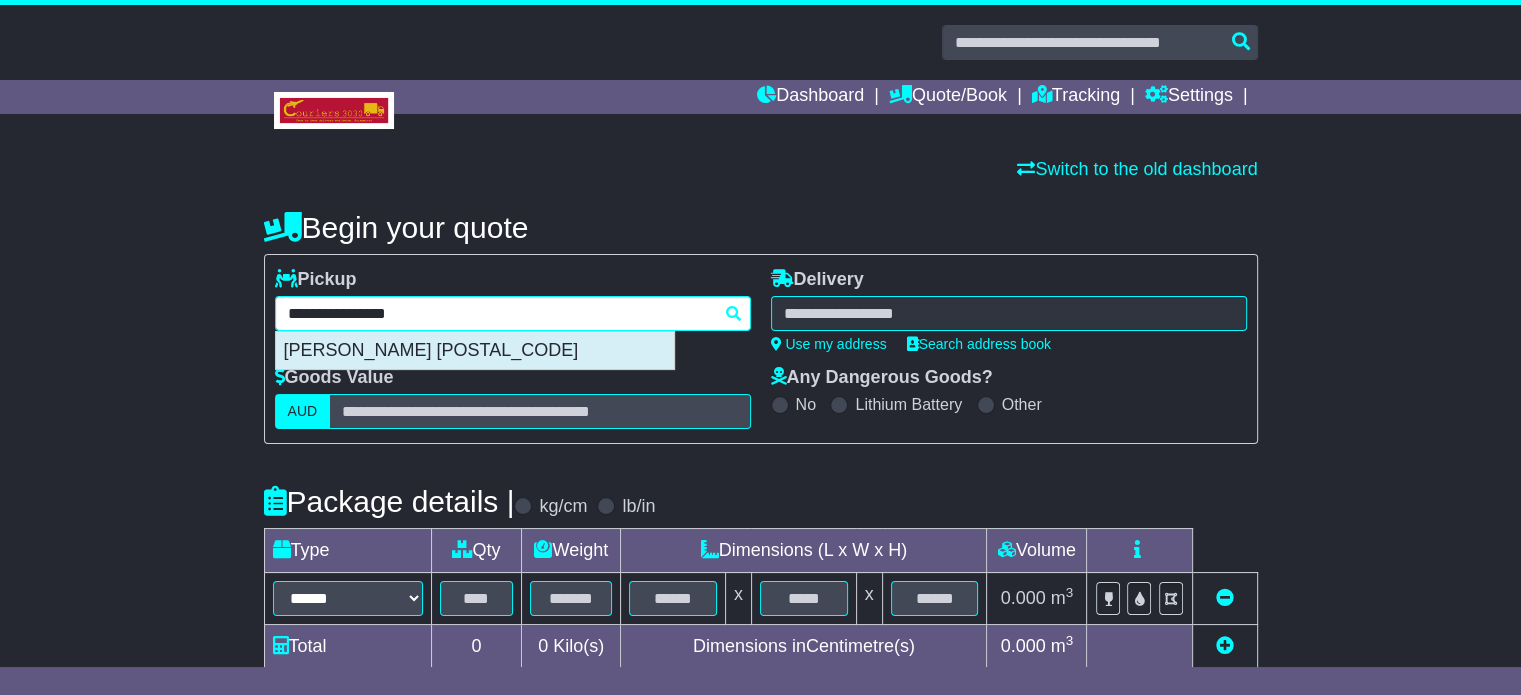 click on "[PERSON_NAME] [POSTAL_CODE]" at bounding box center [475, 351] 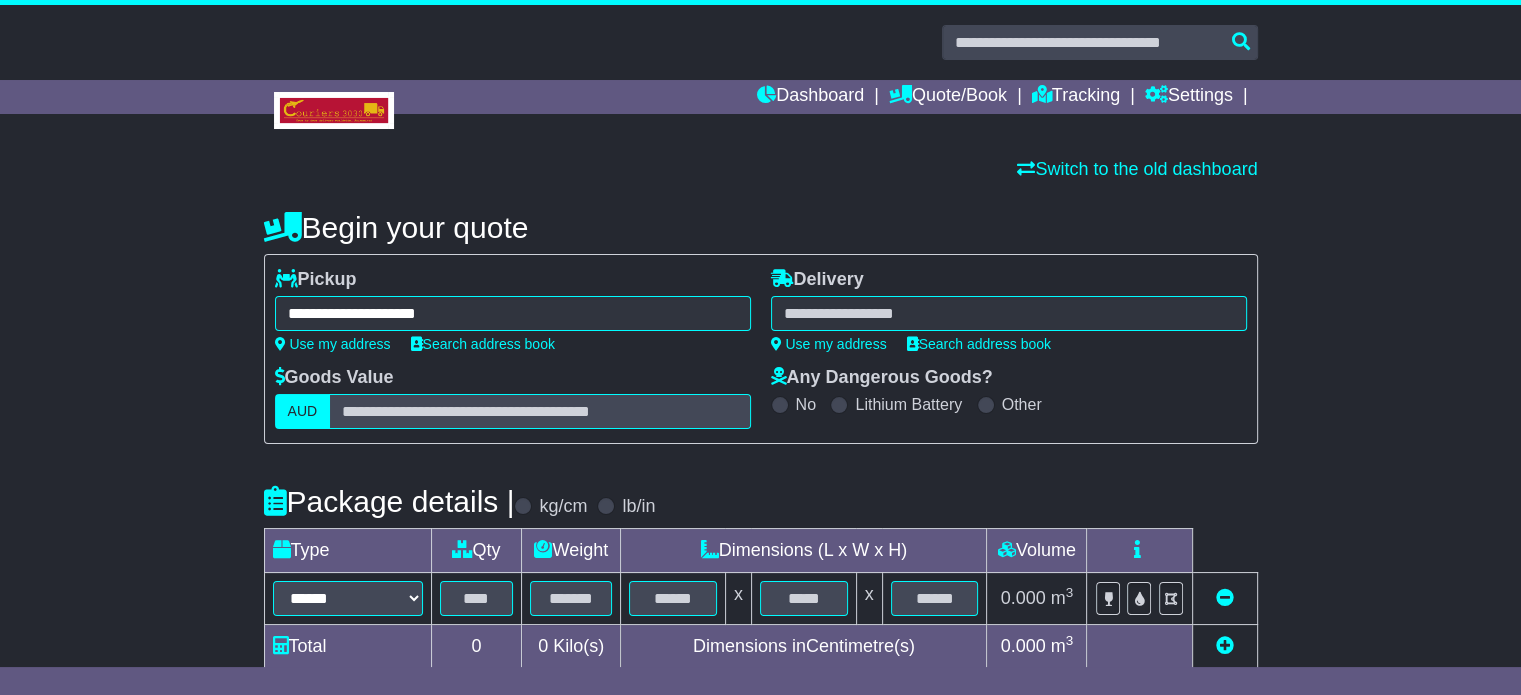 type on "**********" 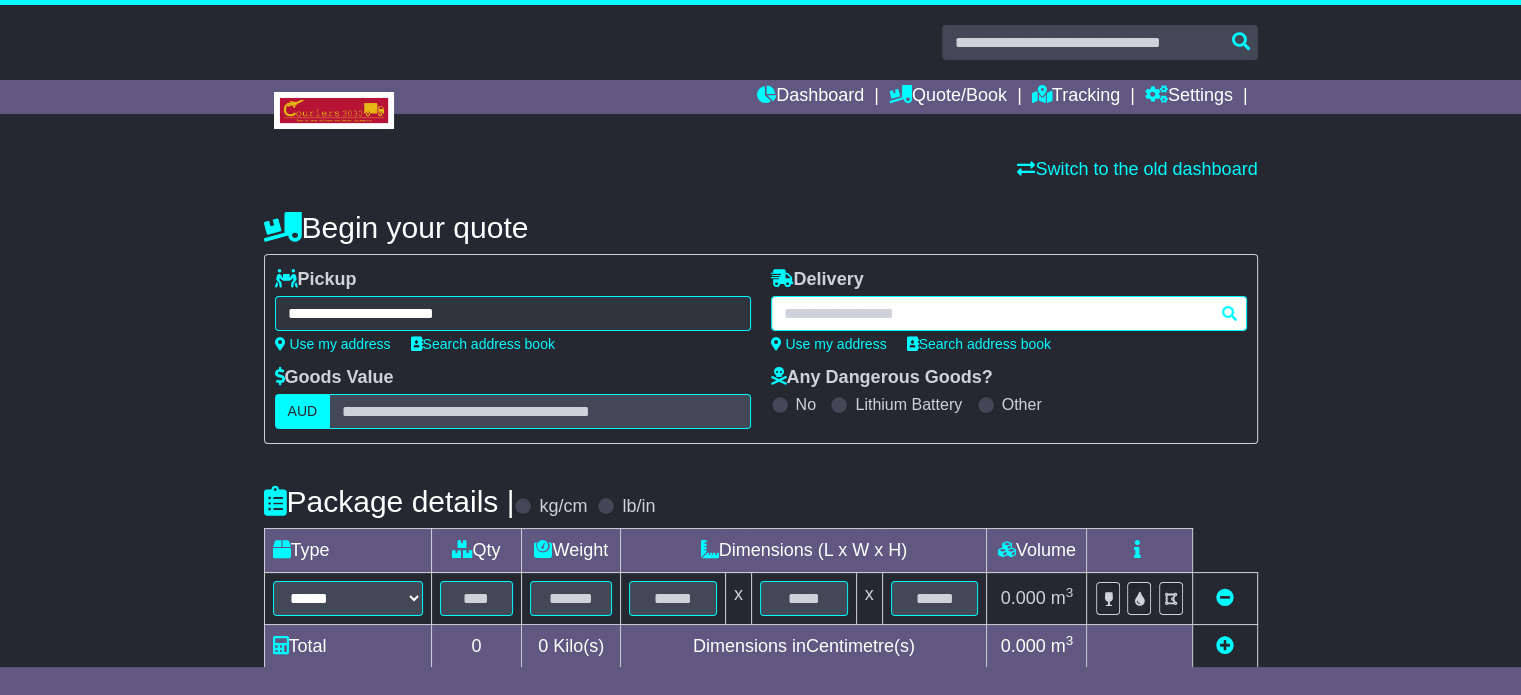 click at bounding box center (1009, 313) 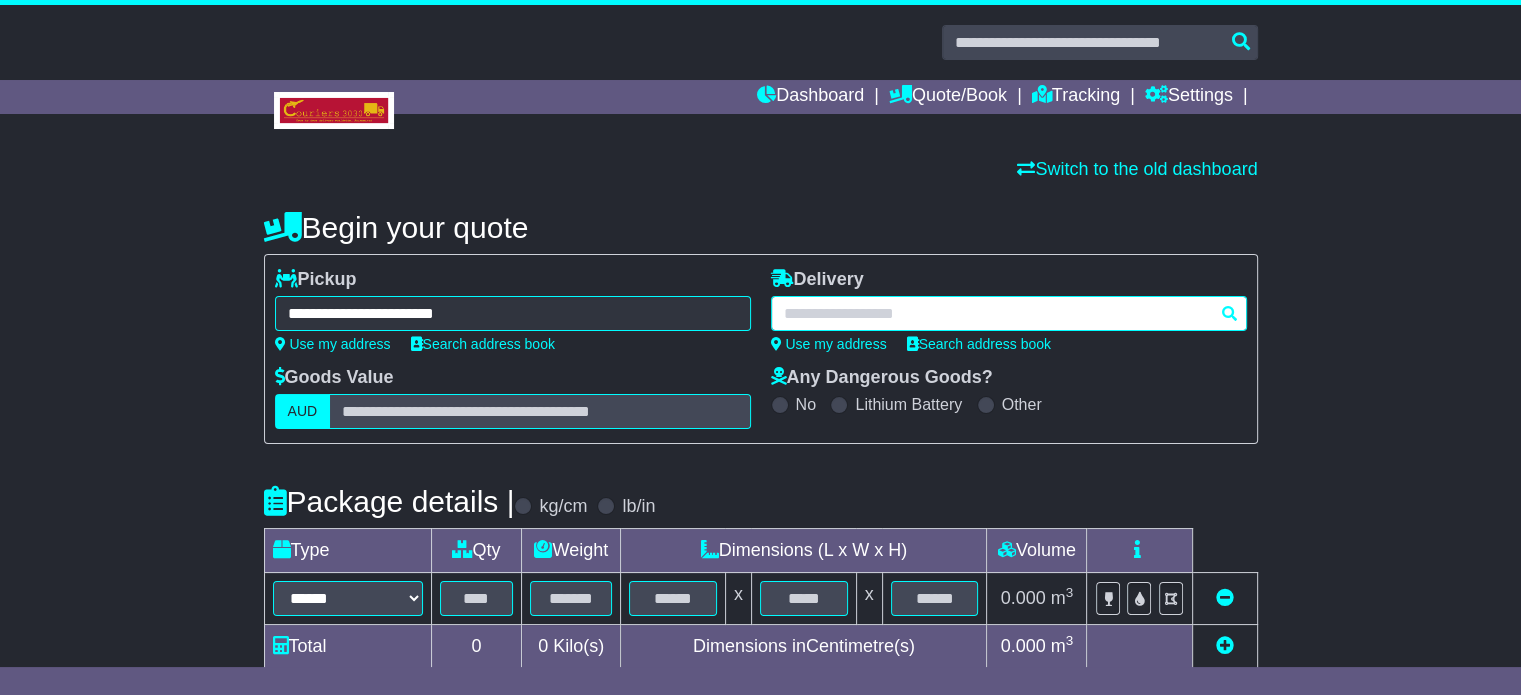 paste on "****" 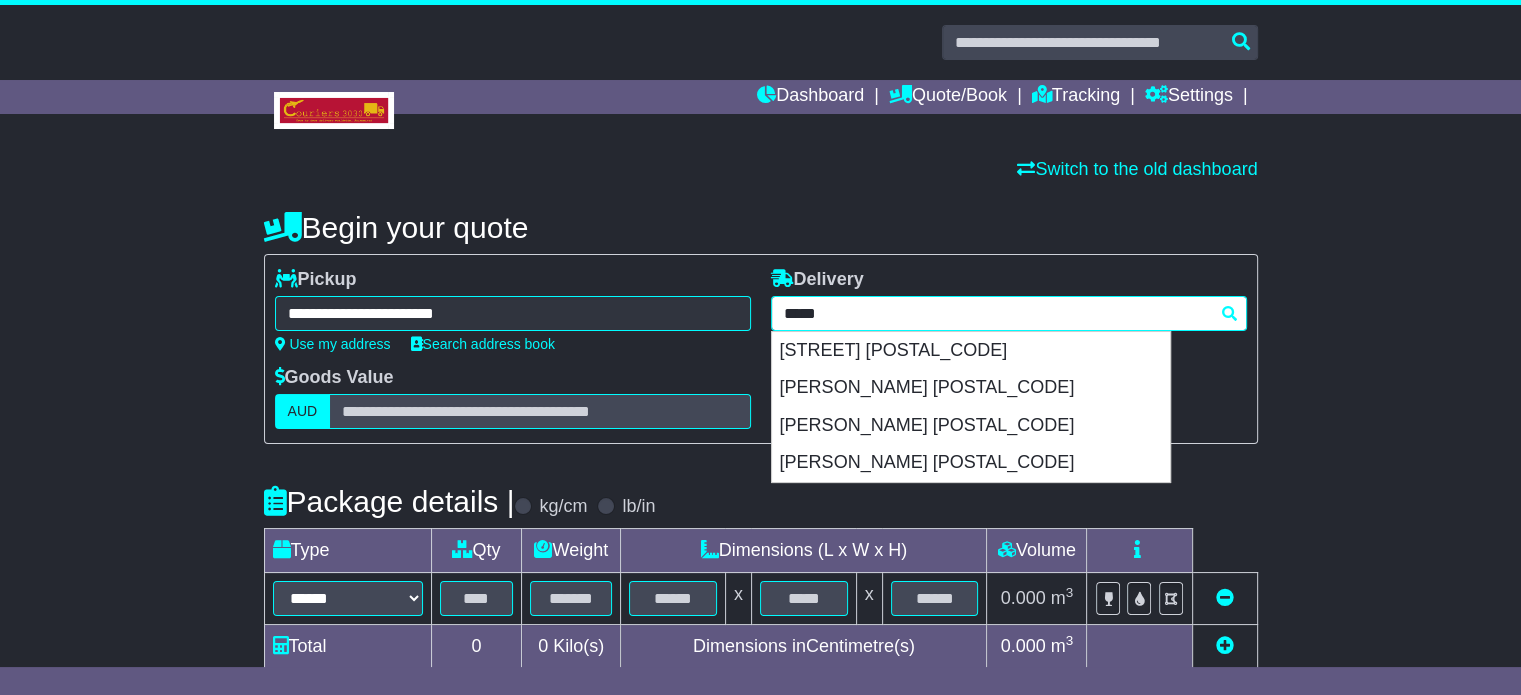 type on "******" 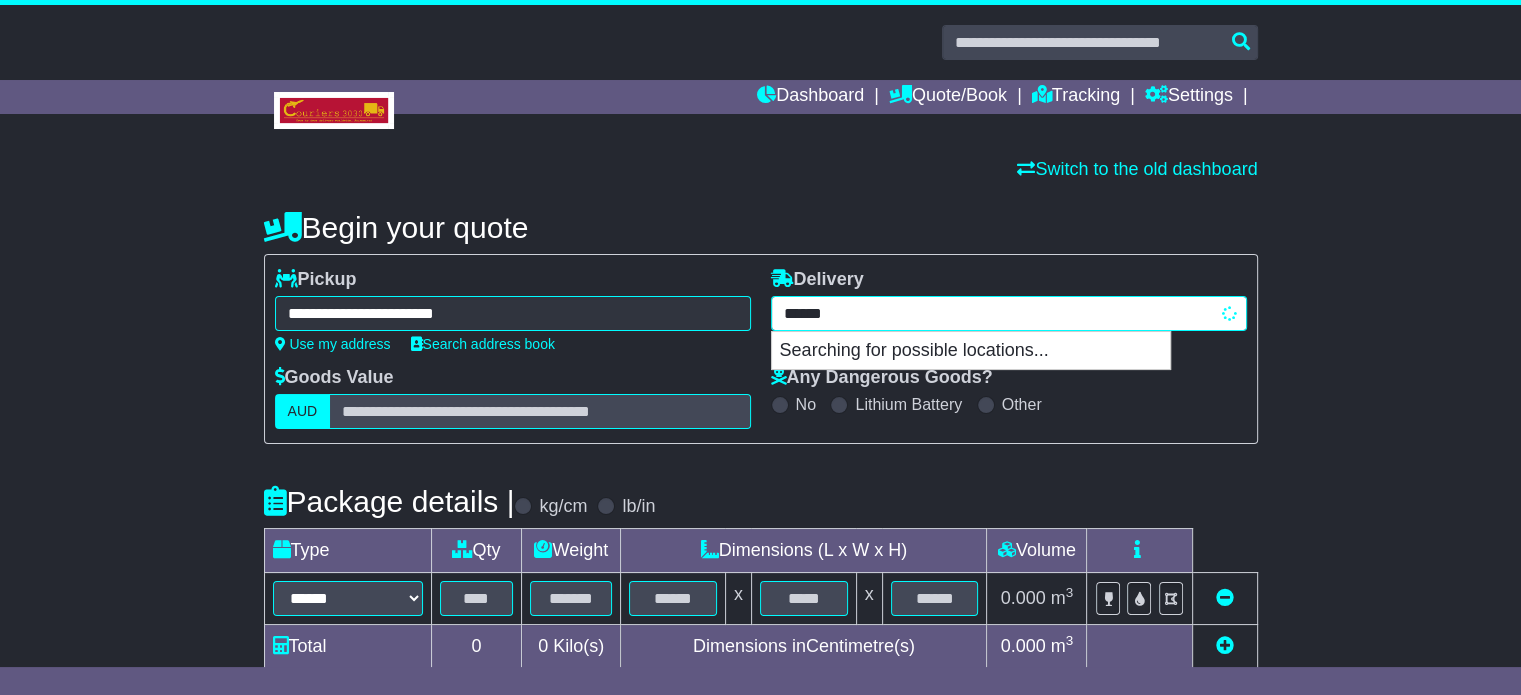 type on "*********" 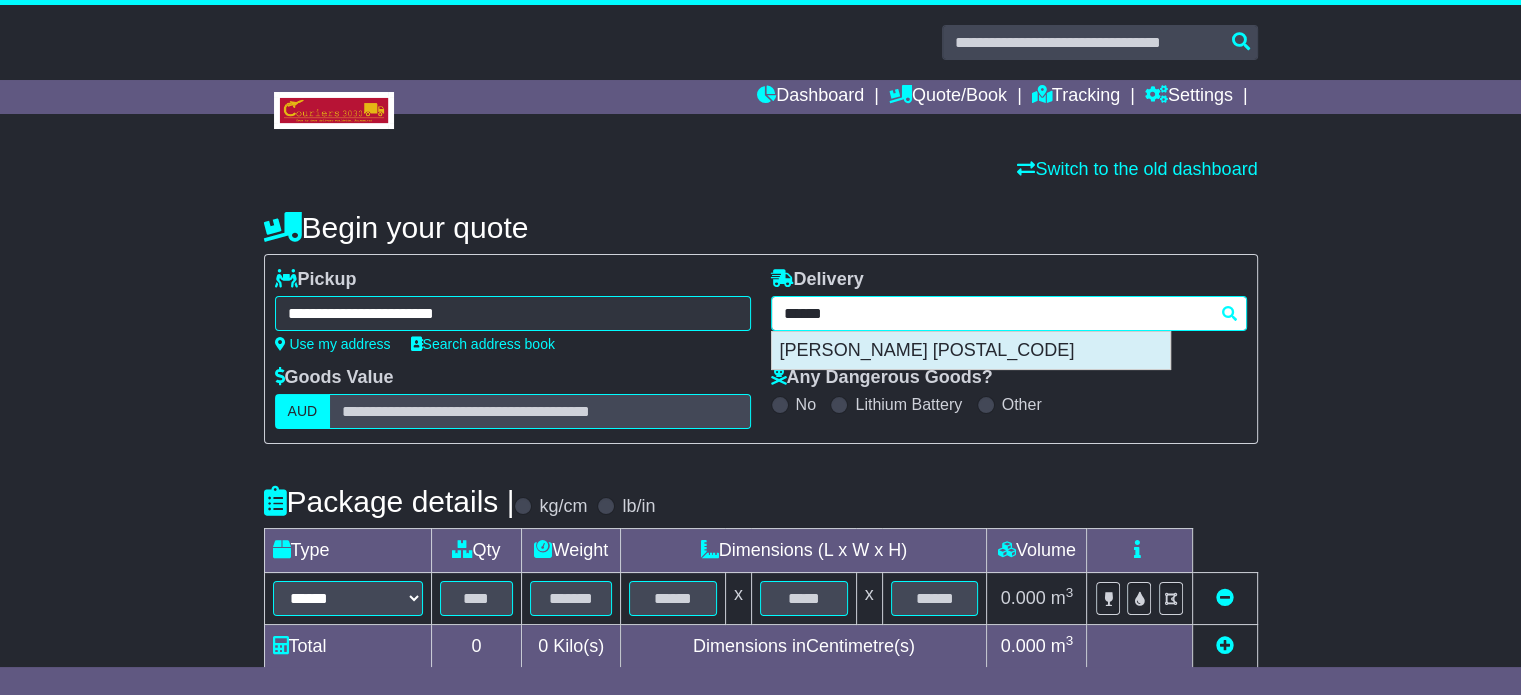 click on "[PERSON_NAME] [POSTAL_CODE]" at bounding box center (971, 351) 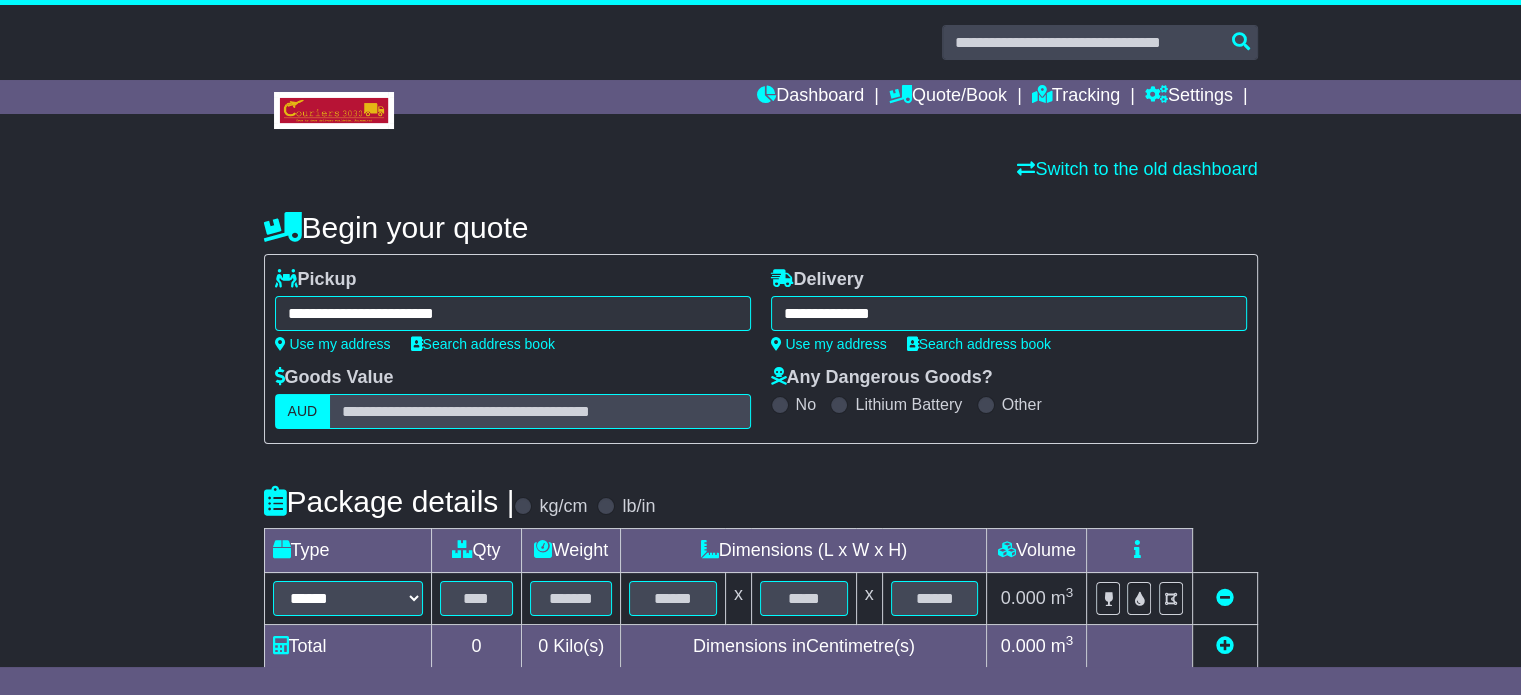 type on "**********" 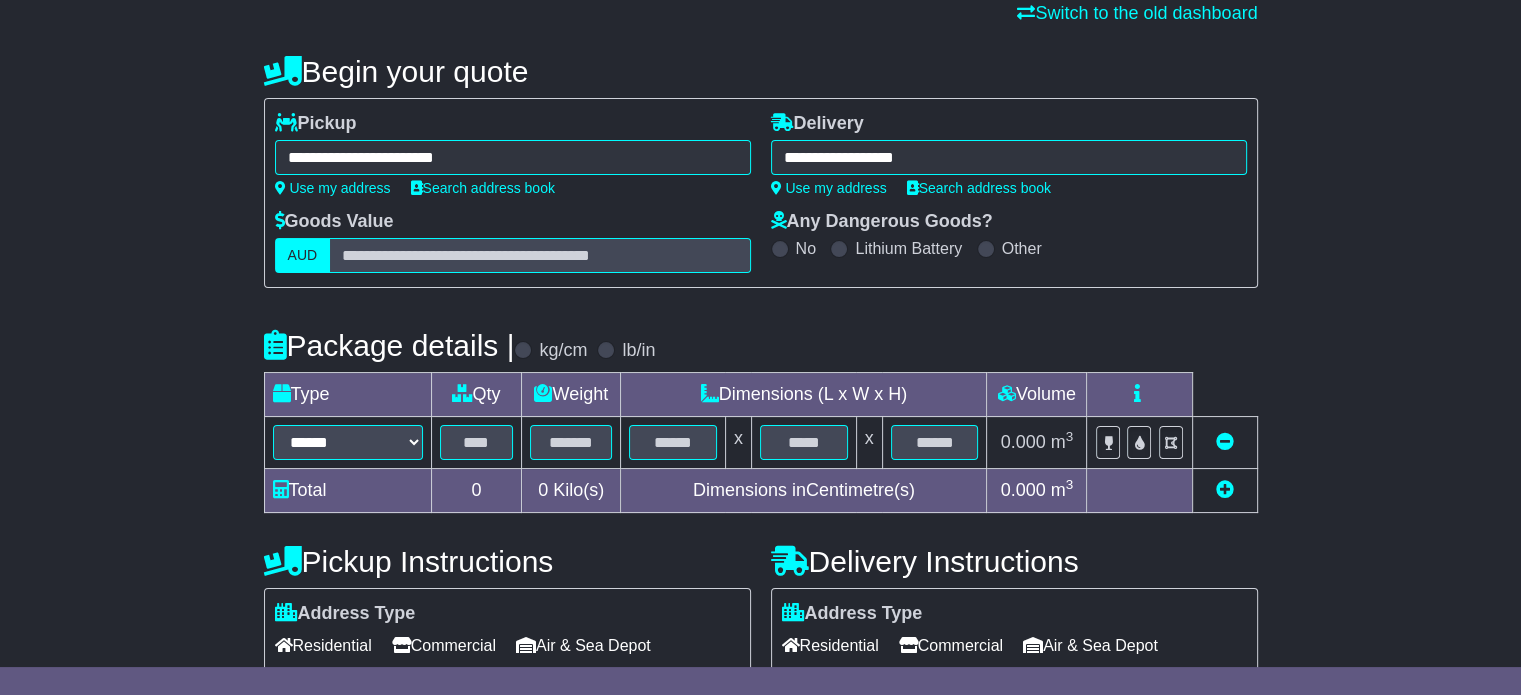 scroll, scrollTop: 360, scrollLeft: 0, axis: vertical 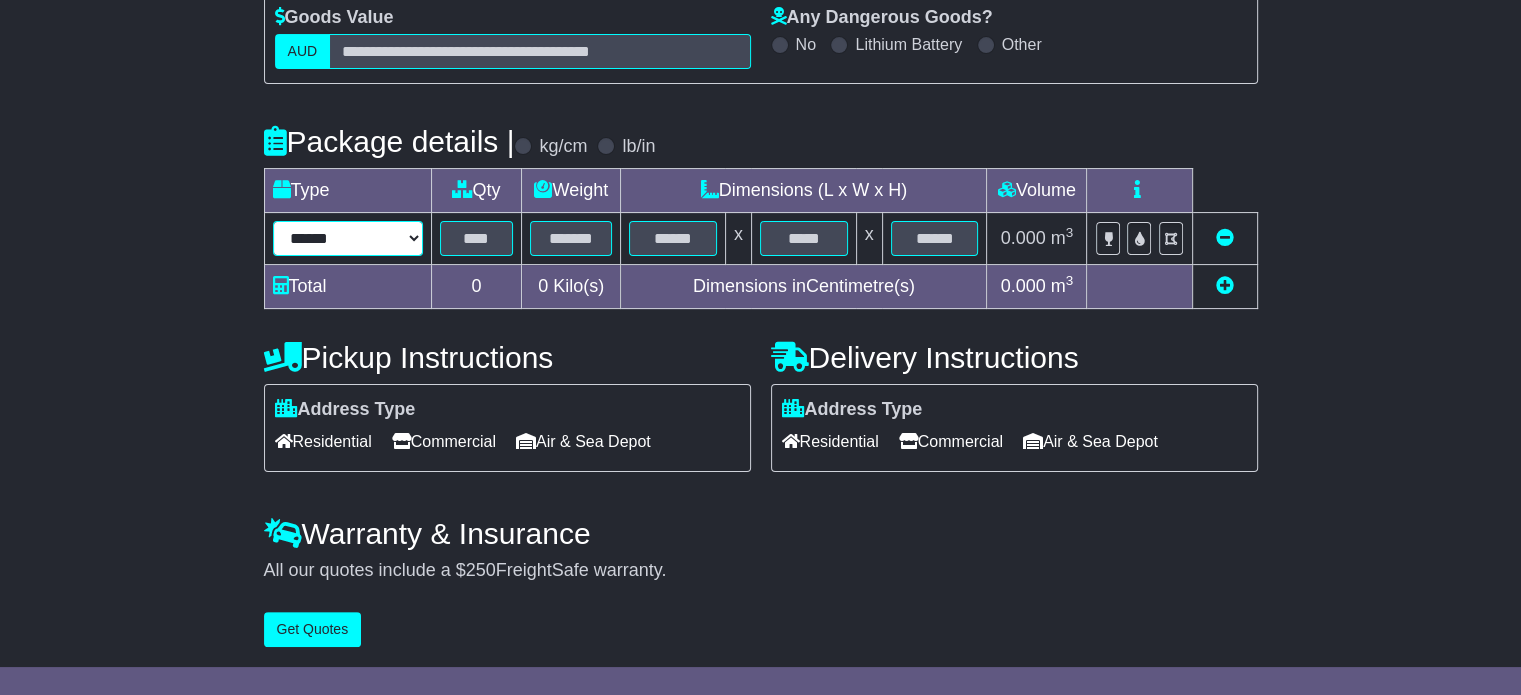 click on "****** ****** *** ******** ***** **** **** ****** *** *******" at bounding box center (348, 238) 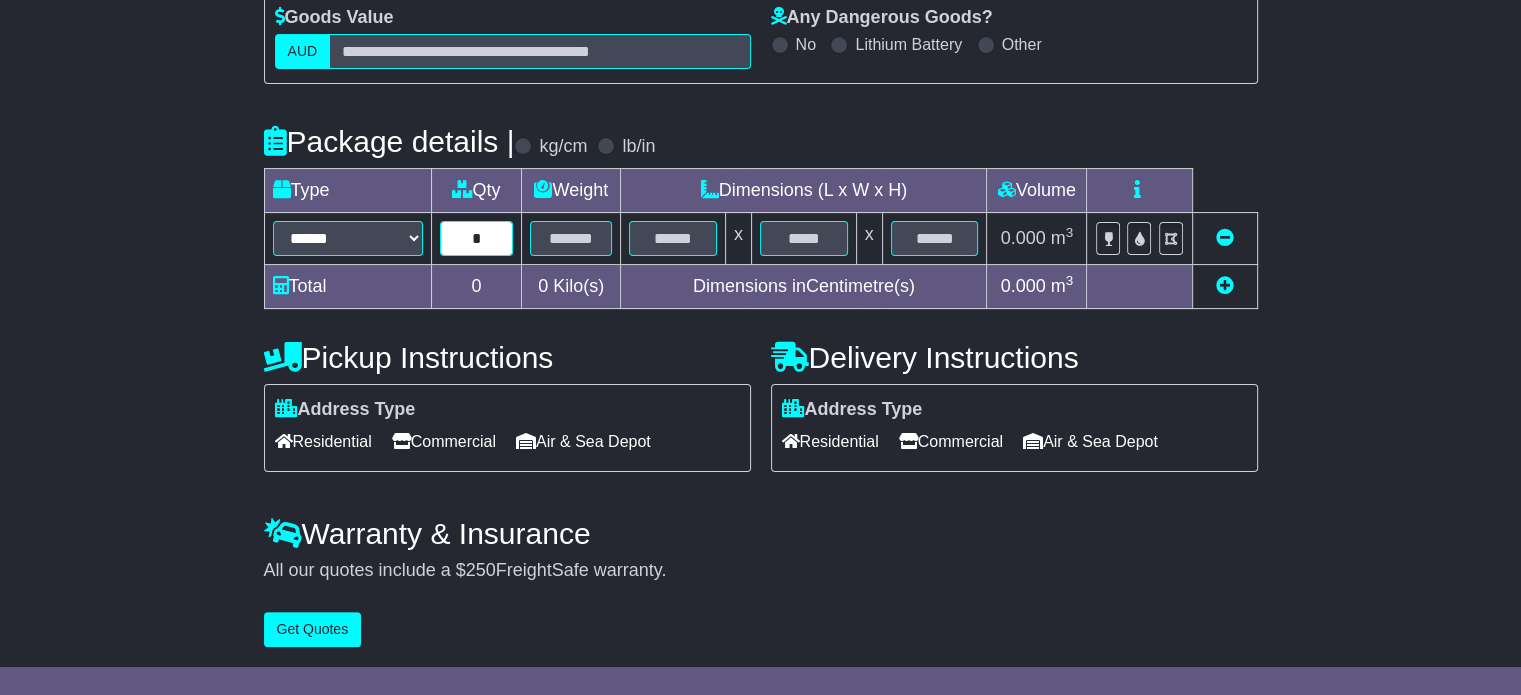 type on "*" 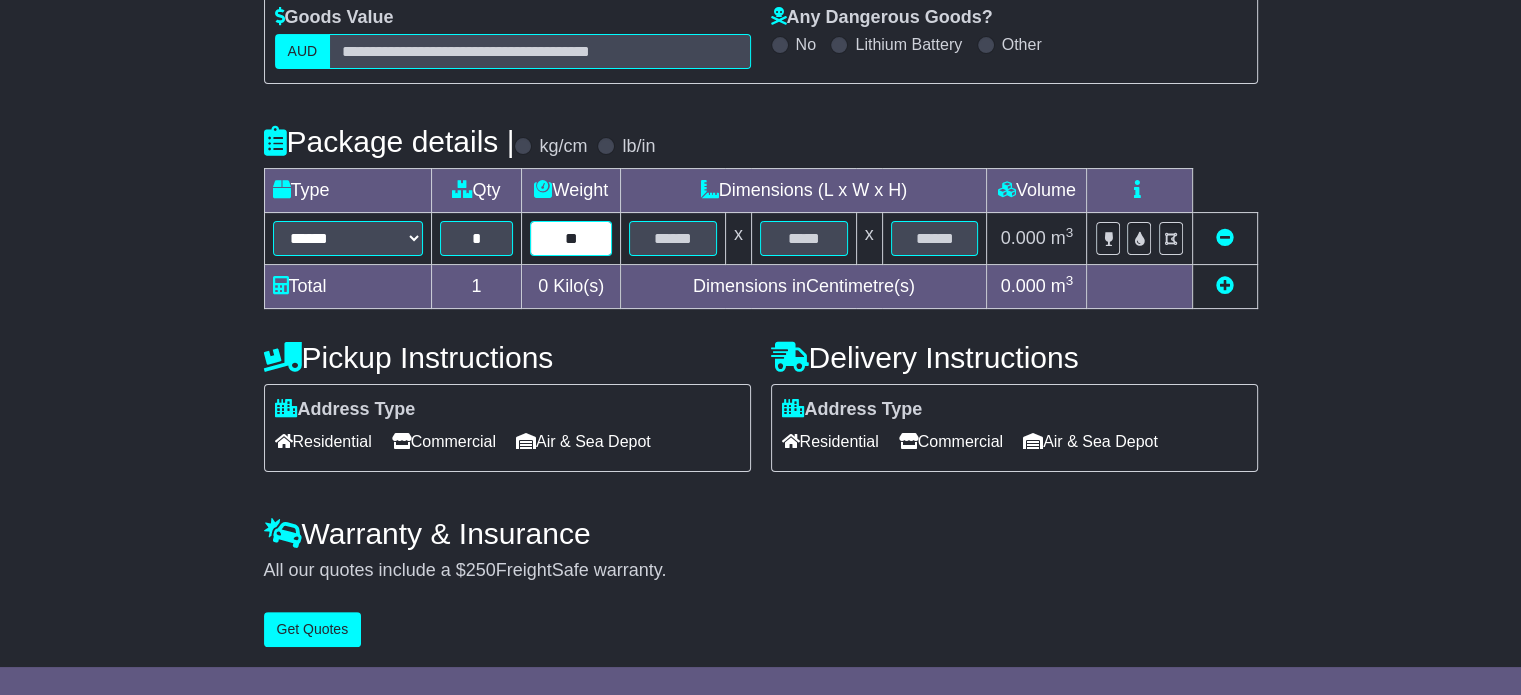 type on "**" 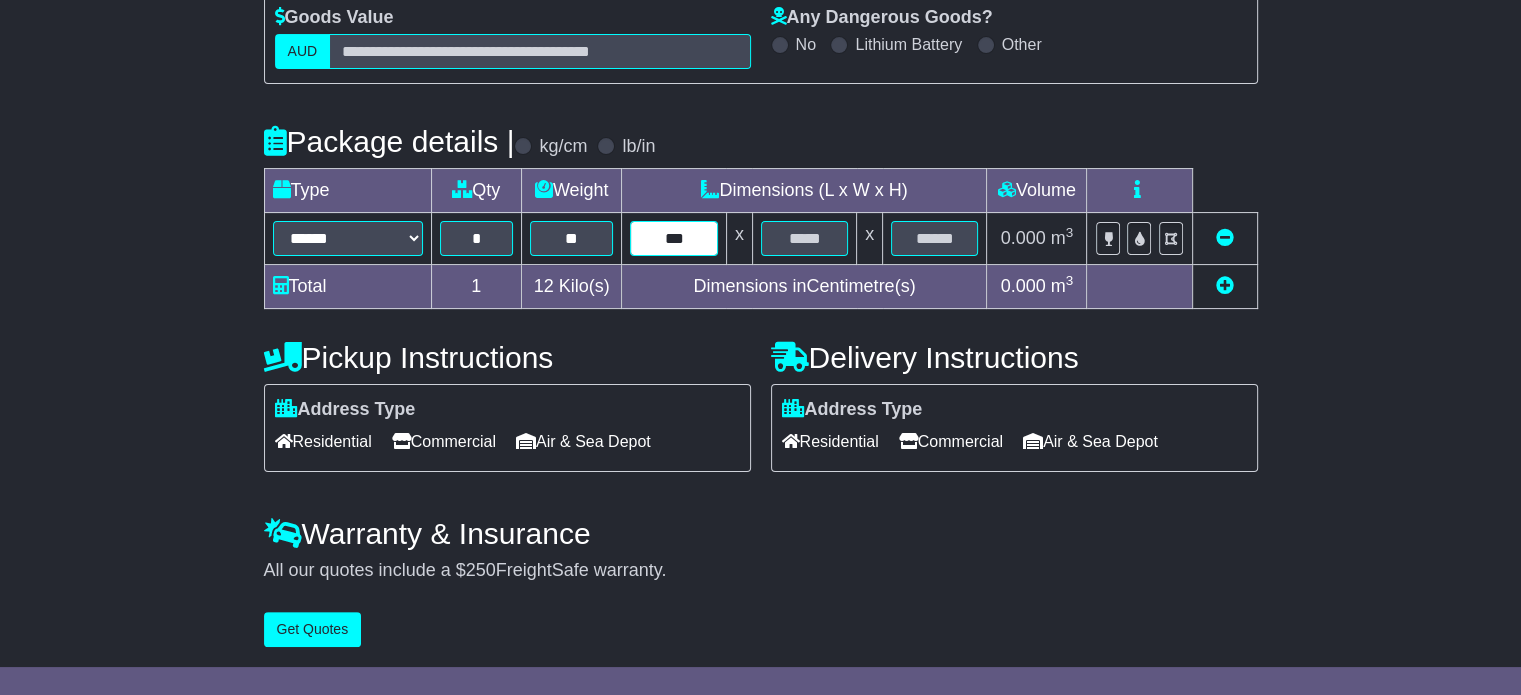 type on "***" 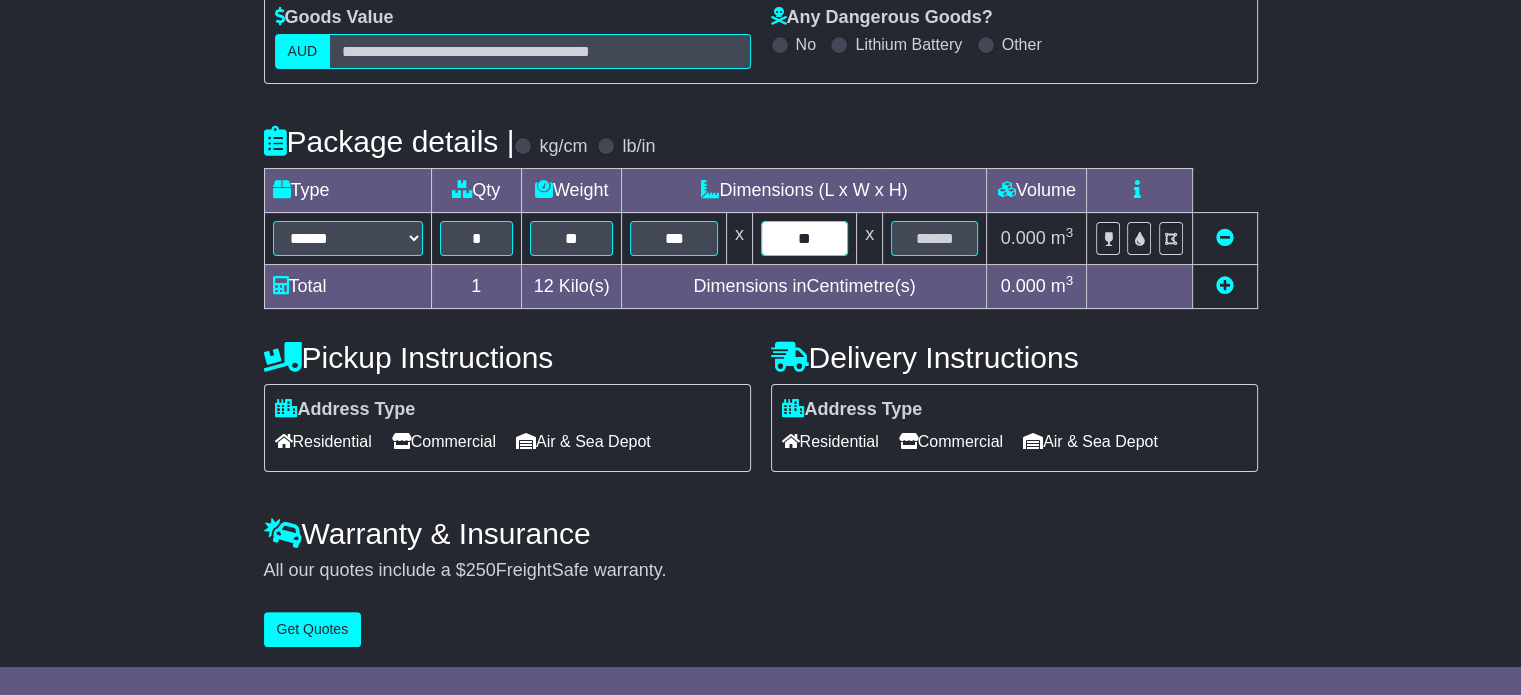 type on "**" 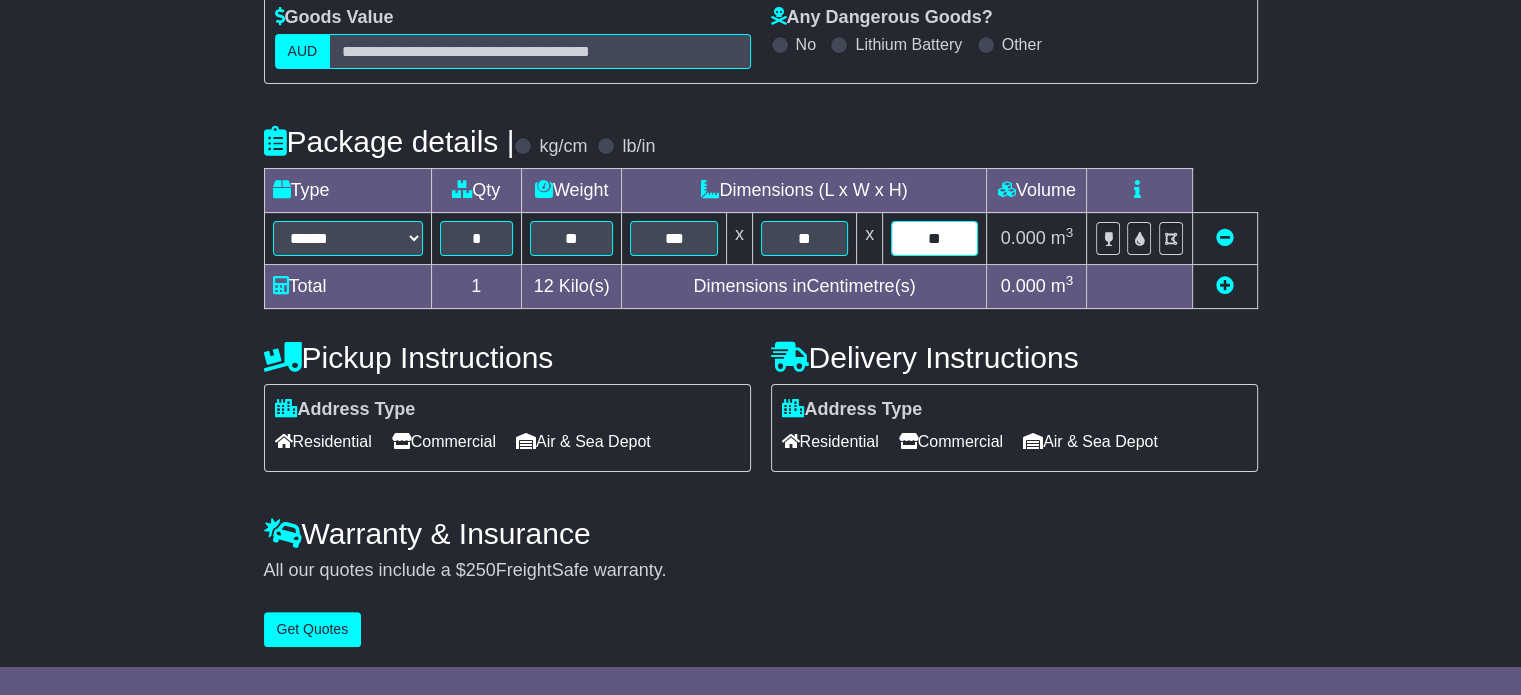 type on "**" 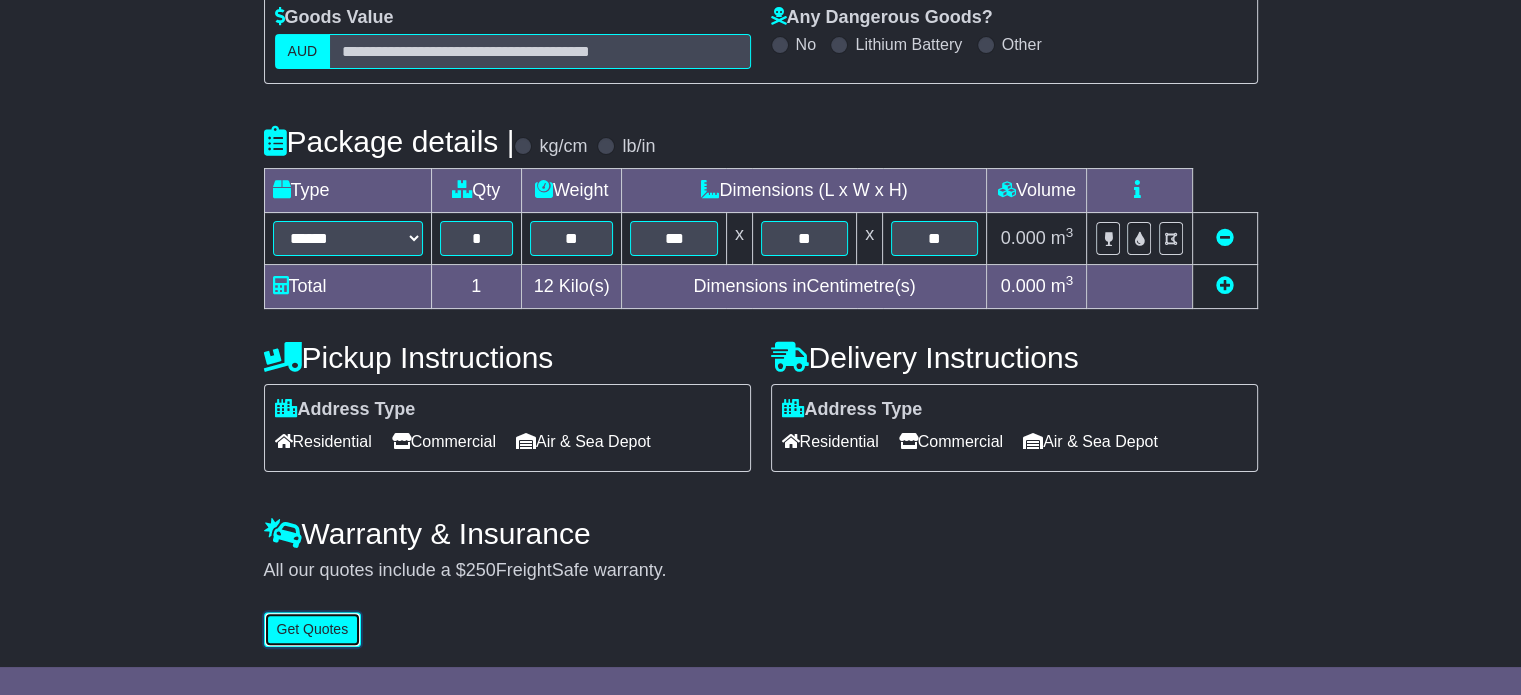 type 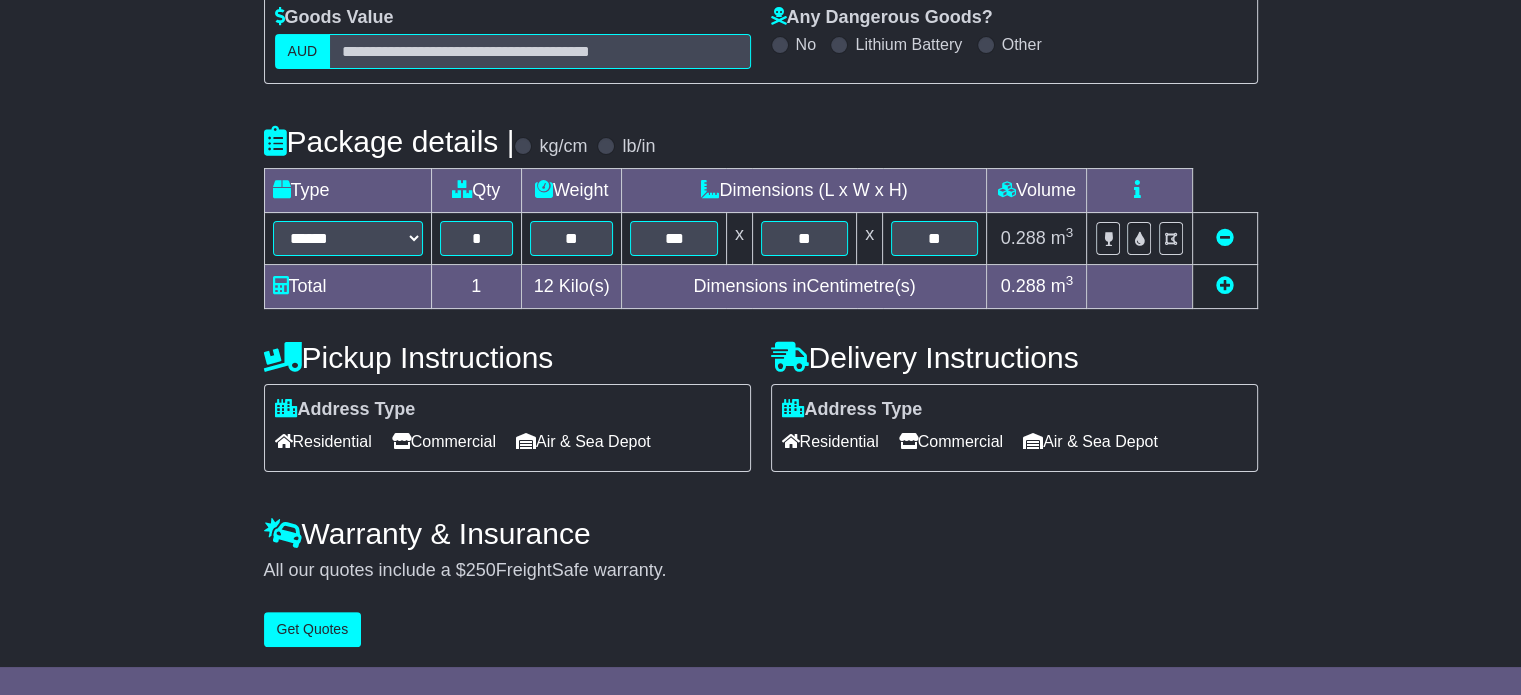 click on "Residential" at bounding box center (323, 441) 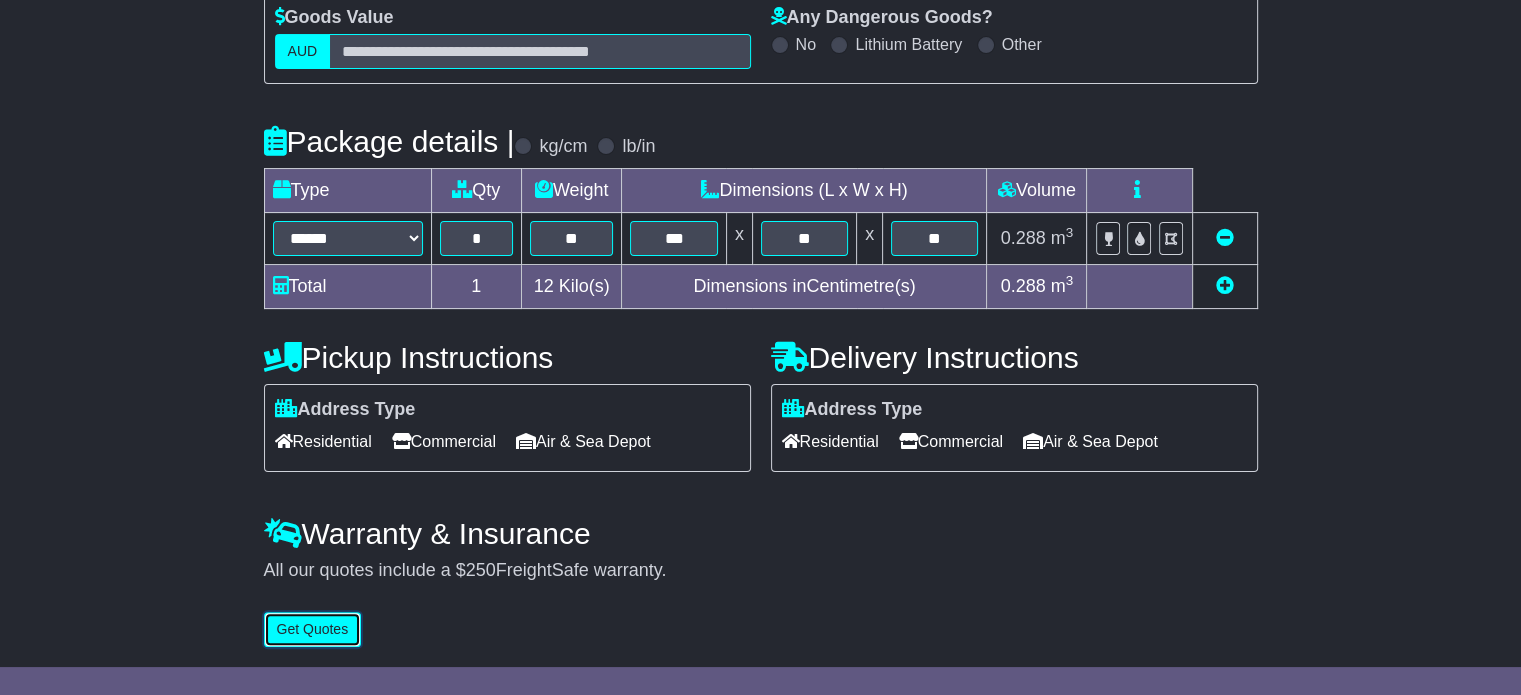 click on "Get Quotes" at bounding box center [313, 629] 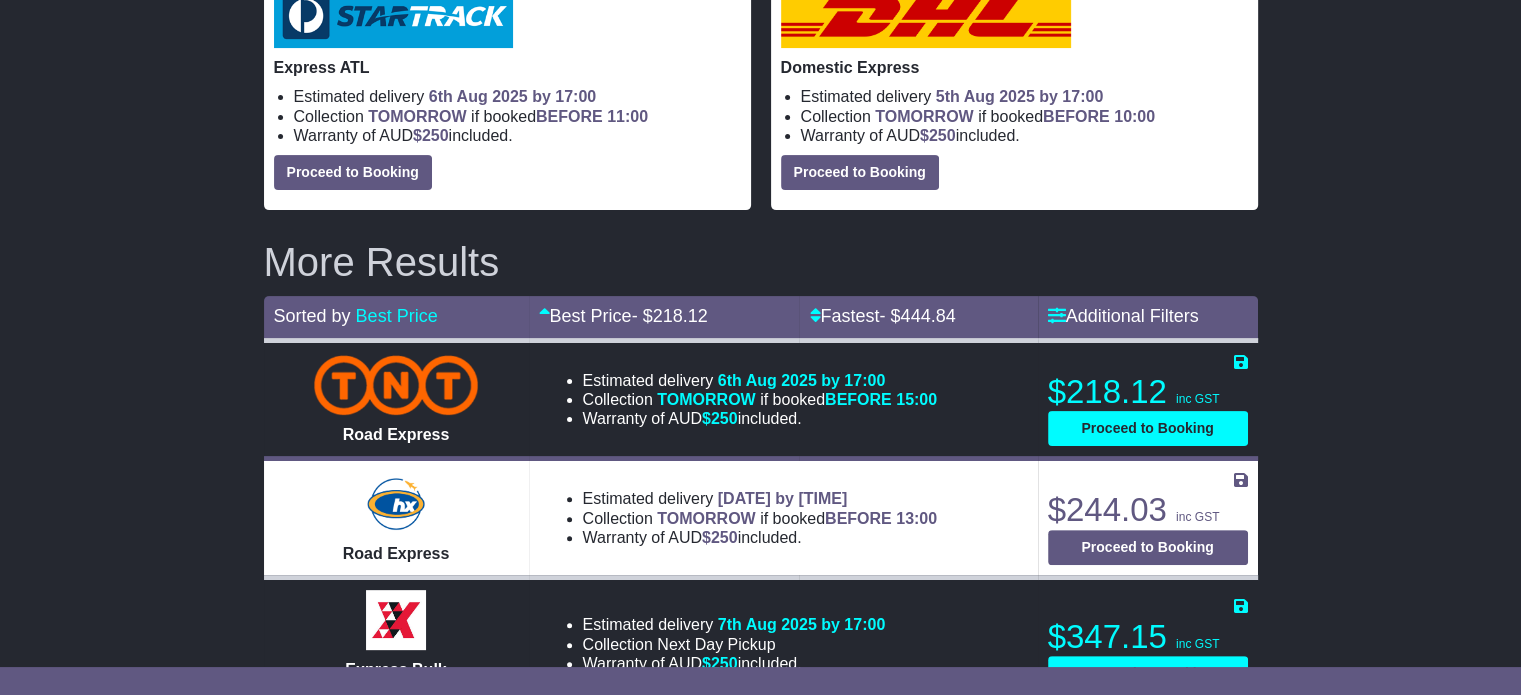 scroll, scrollTop: 0, scrollLeft: 0, axis: both 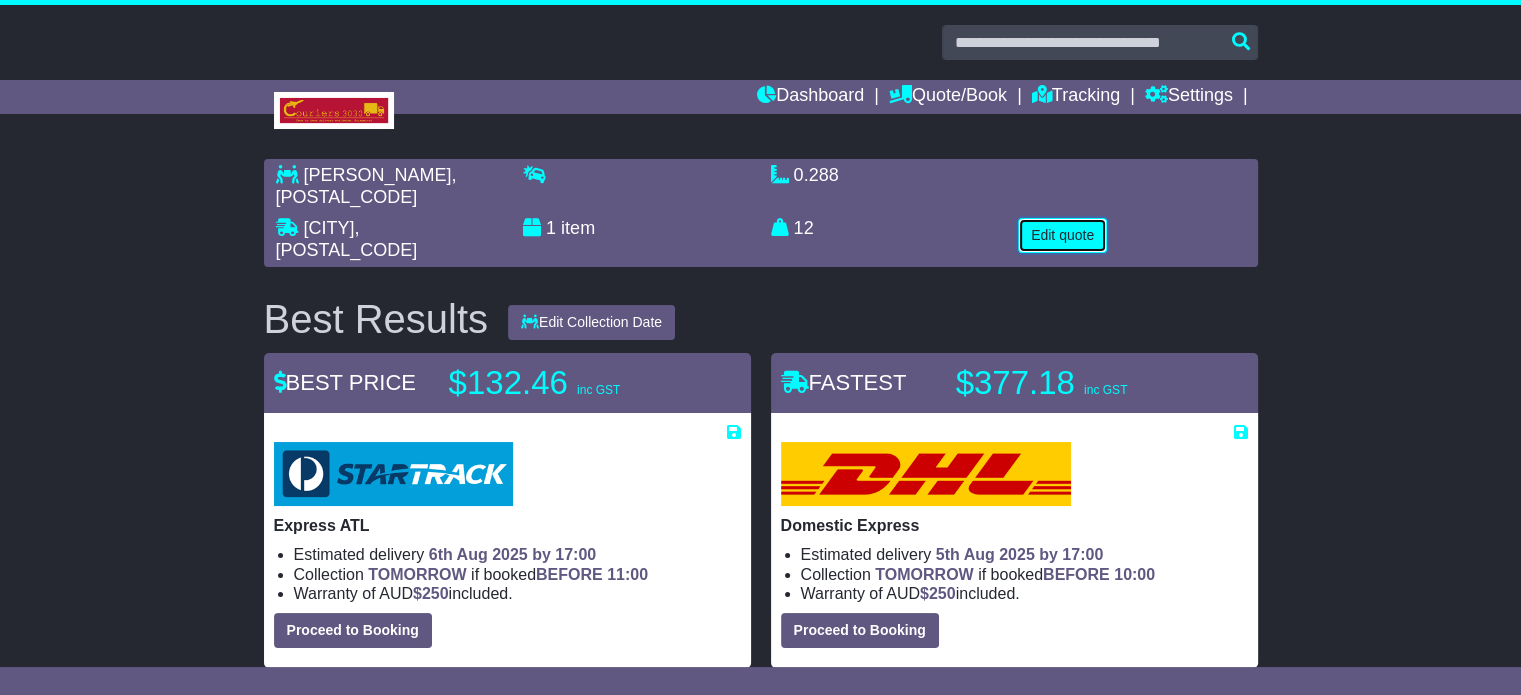 click on "Edit quote" at bounding box center (1062, 235) 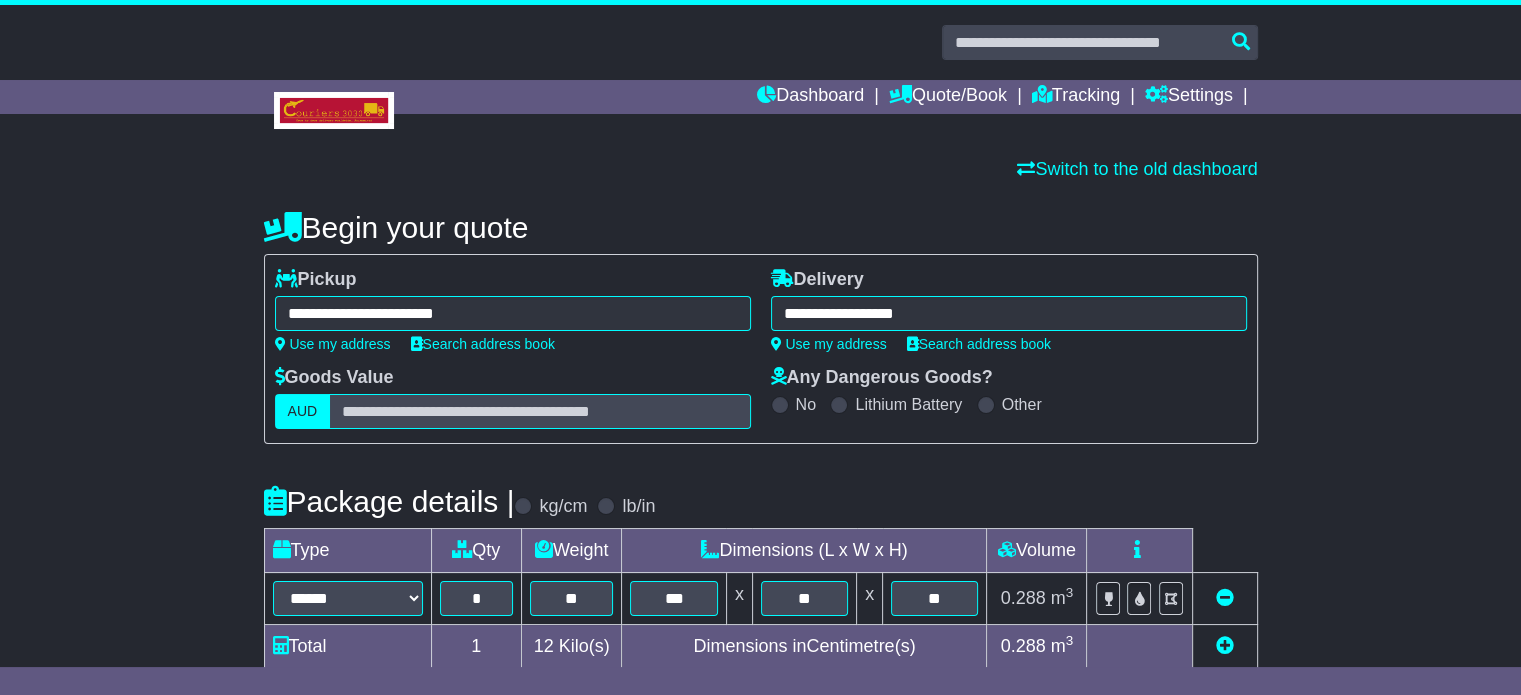 scroll, scrollTop: 361, scrollLeft: 0, axis: vertical 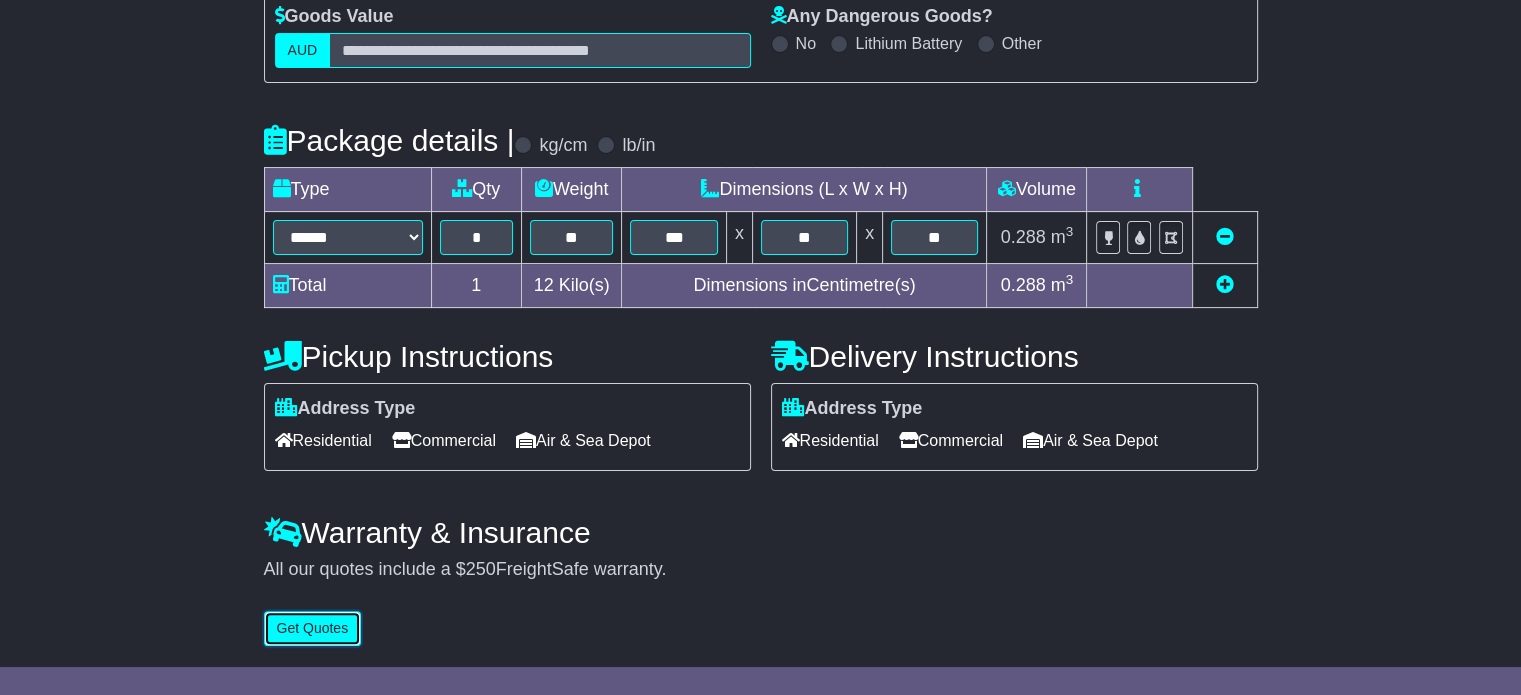 click on "Get Quotes" at bounding box center [313, 628] 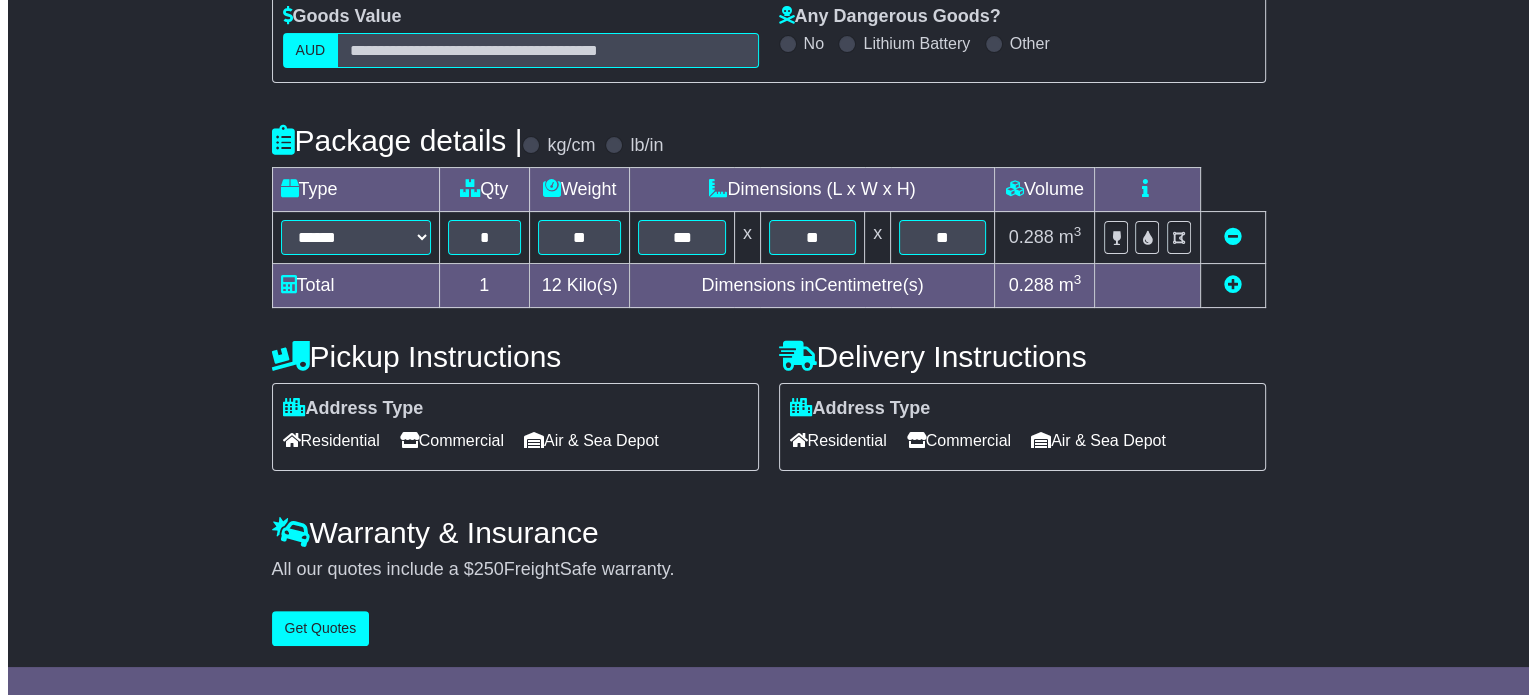 scroll, scrollTop: 0, scrollLeft: 0, axis: both 